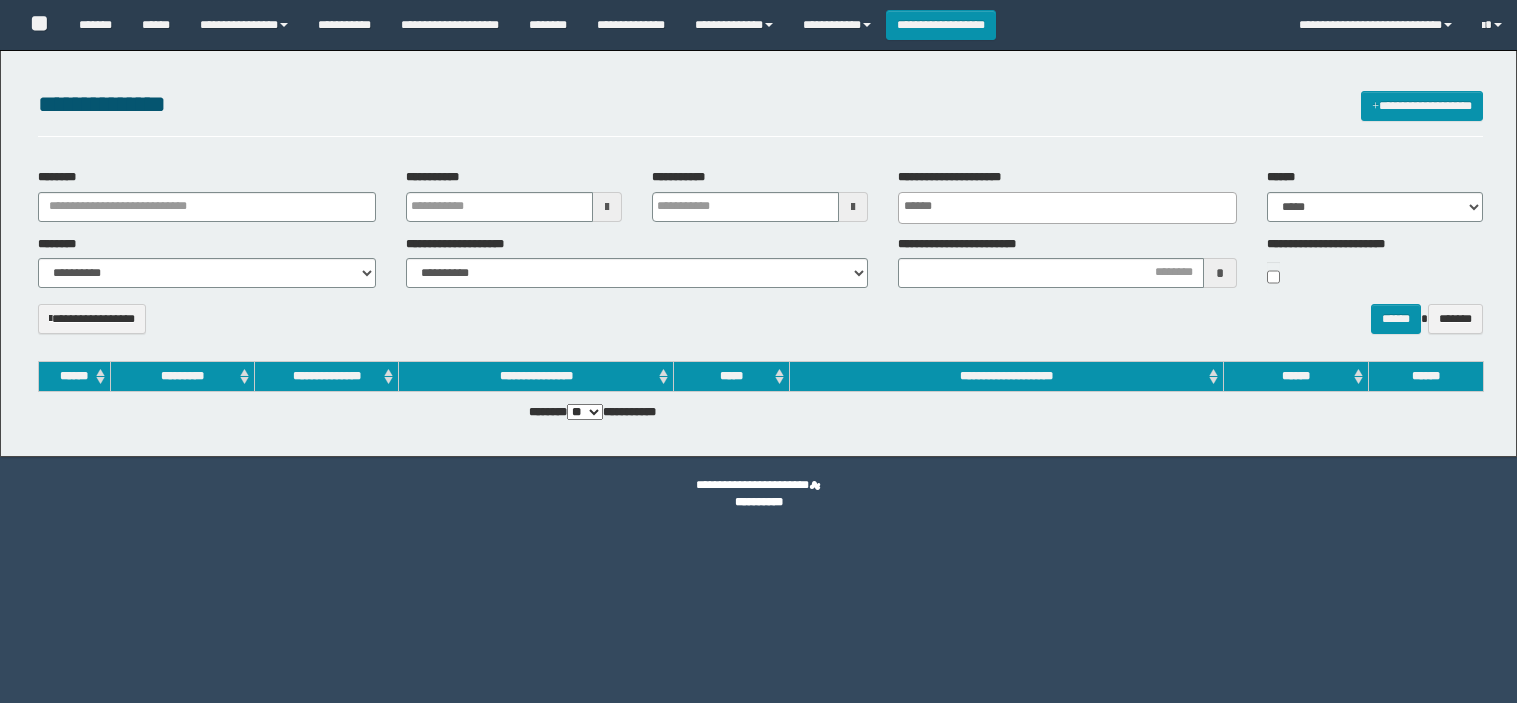 select 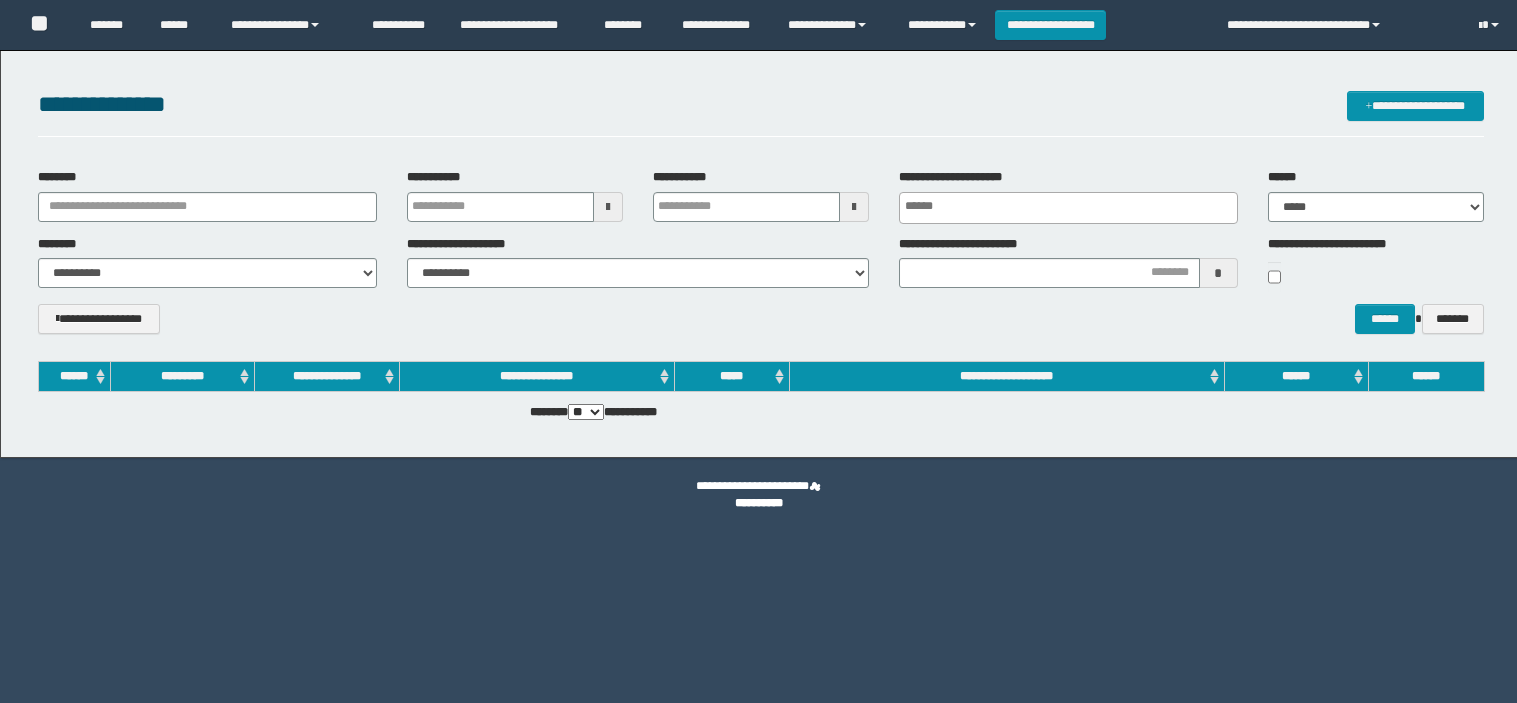 scroll, scrollTop: 0, scrollLeft: 0, axis: both 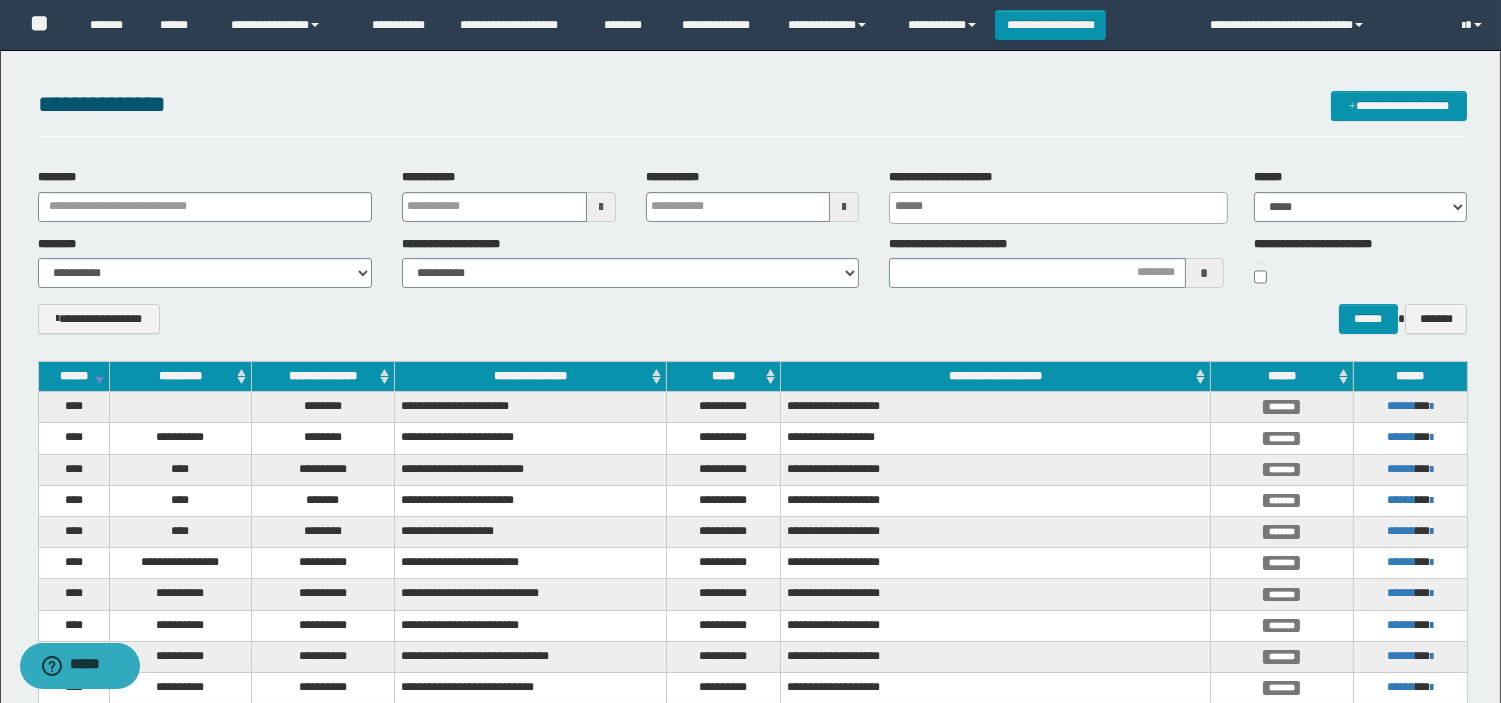 click on "**********" at bounding box center (1410, 407) 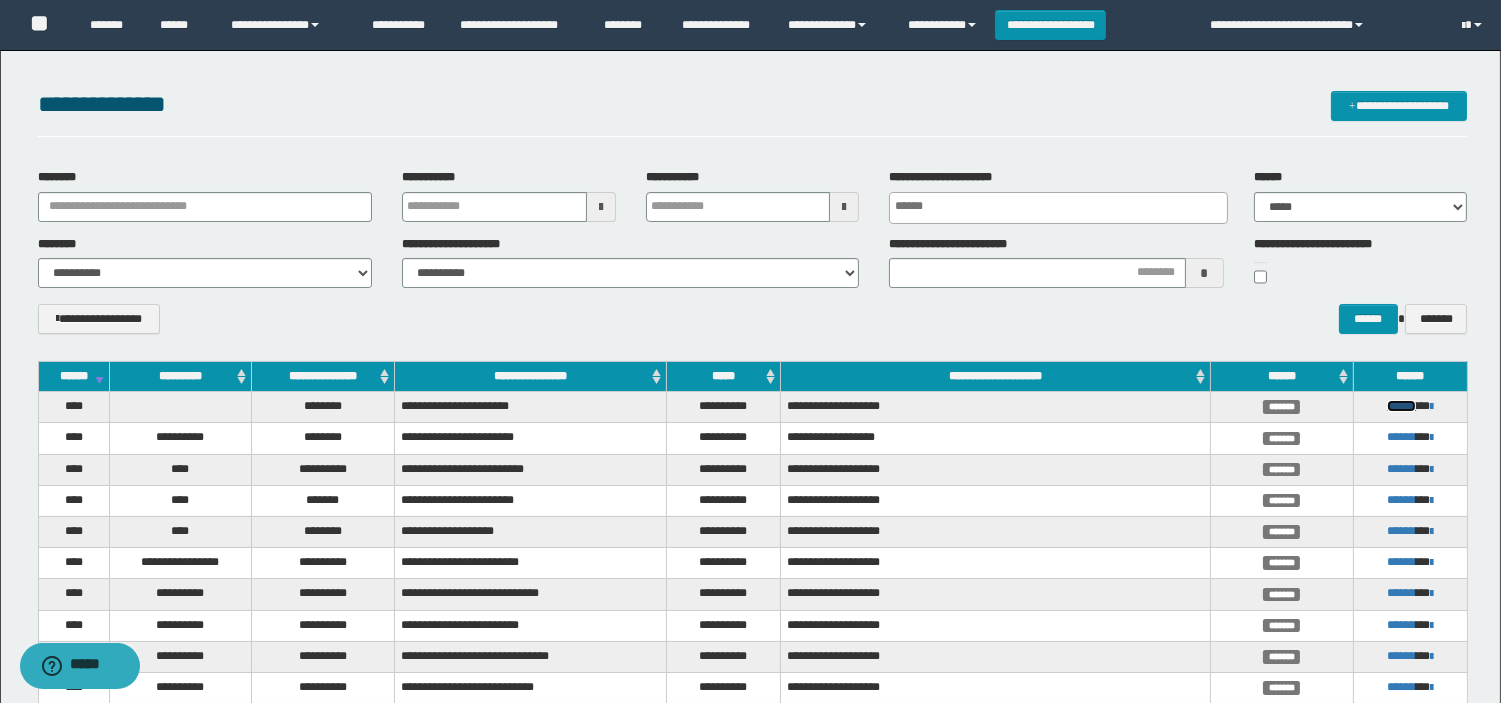 click on "******" at bounding box center [1401, 406] 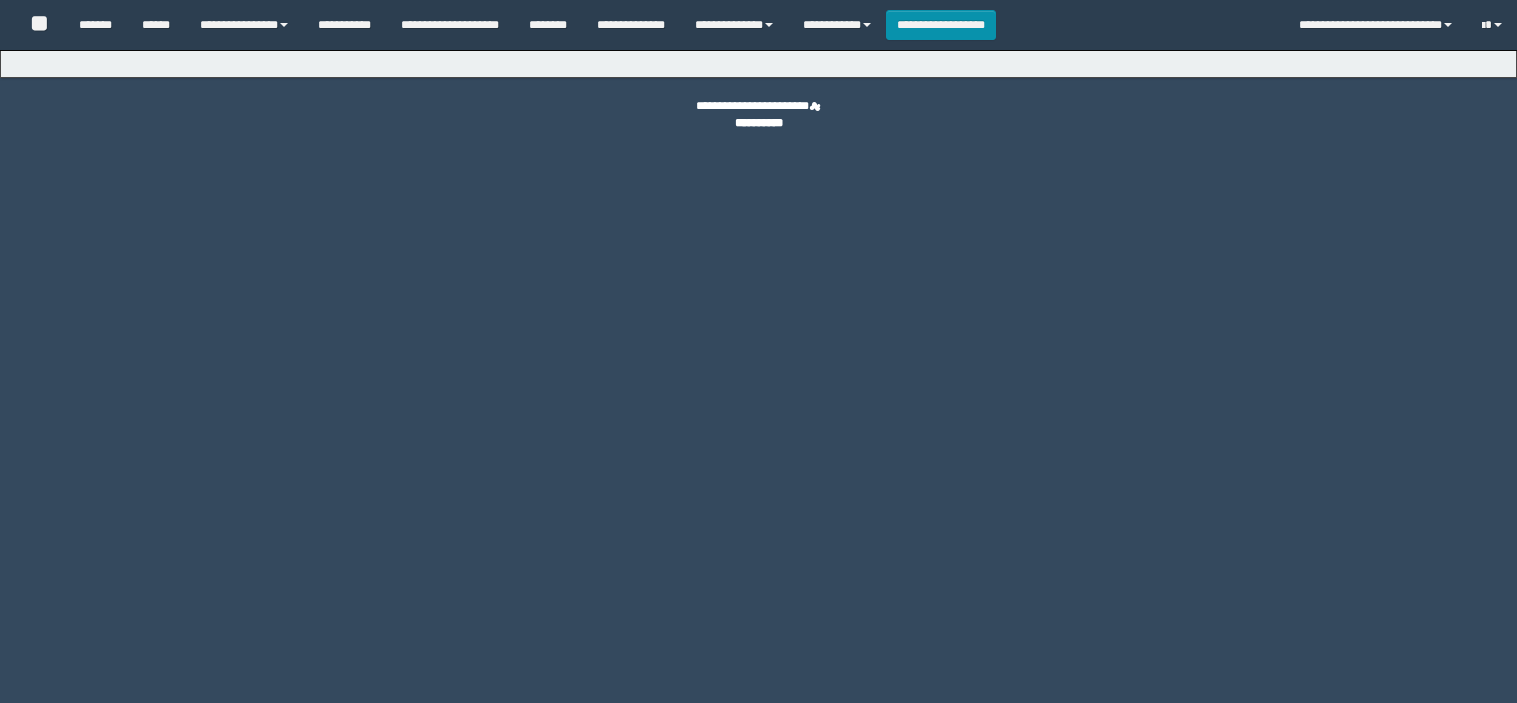 scroll, scrollTop: 0, scrollLeft: 0, axis: both 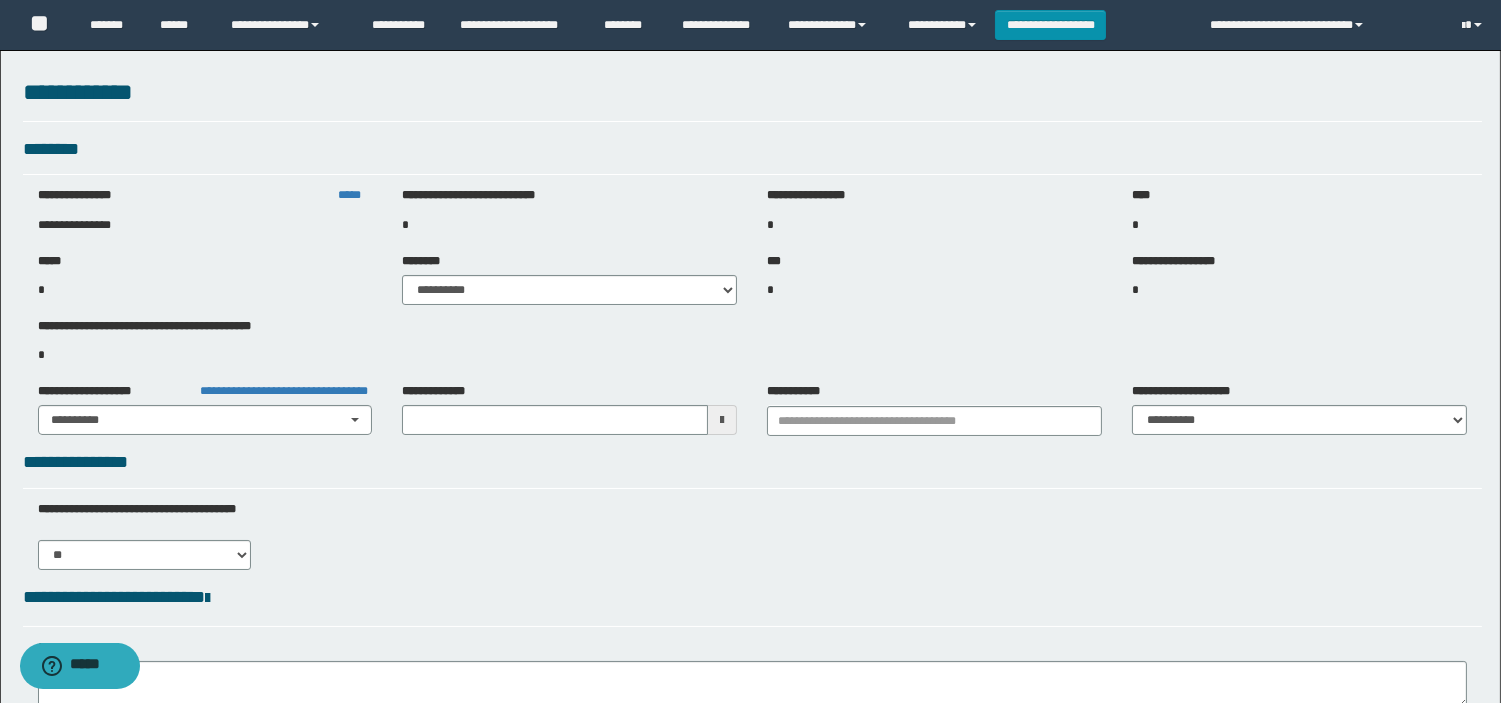 type on "**********" 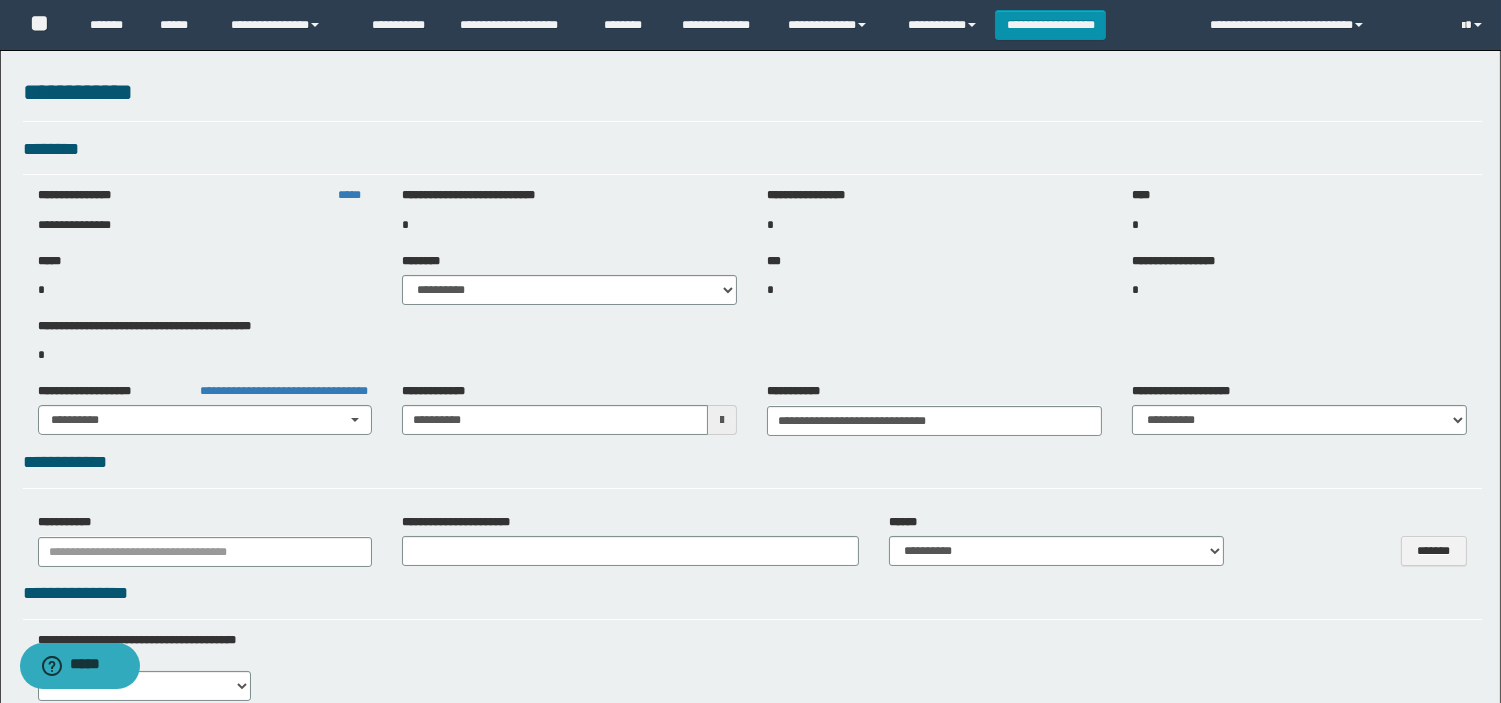 select on "***" 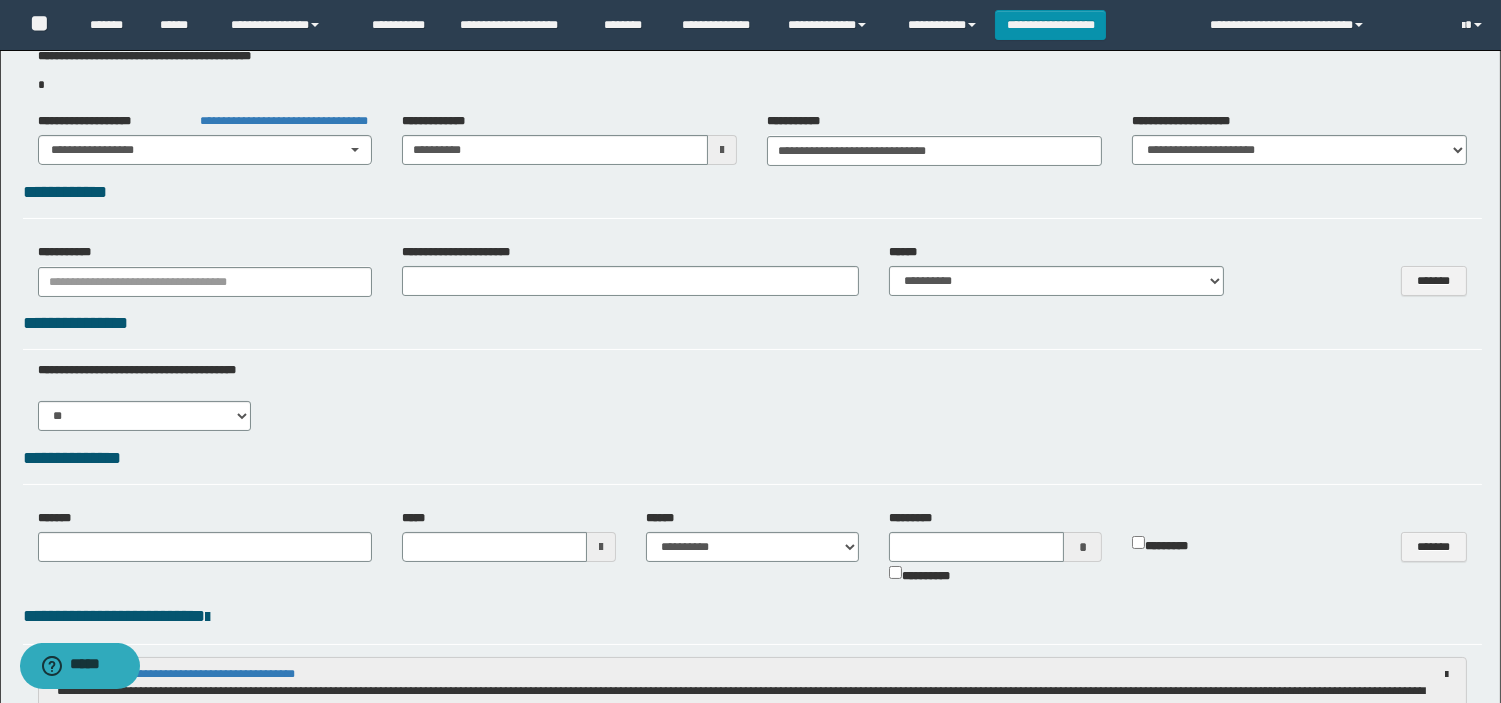 scroll, scrollTop: 333, scrollLeft: 0, axis: vertical 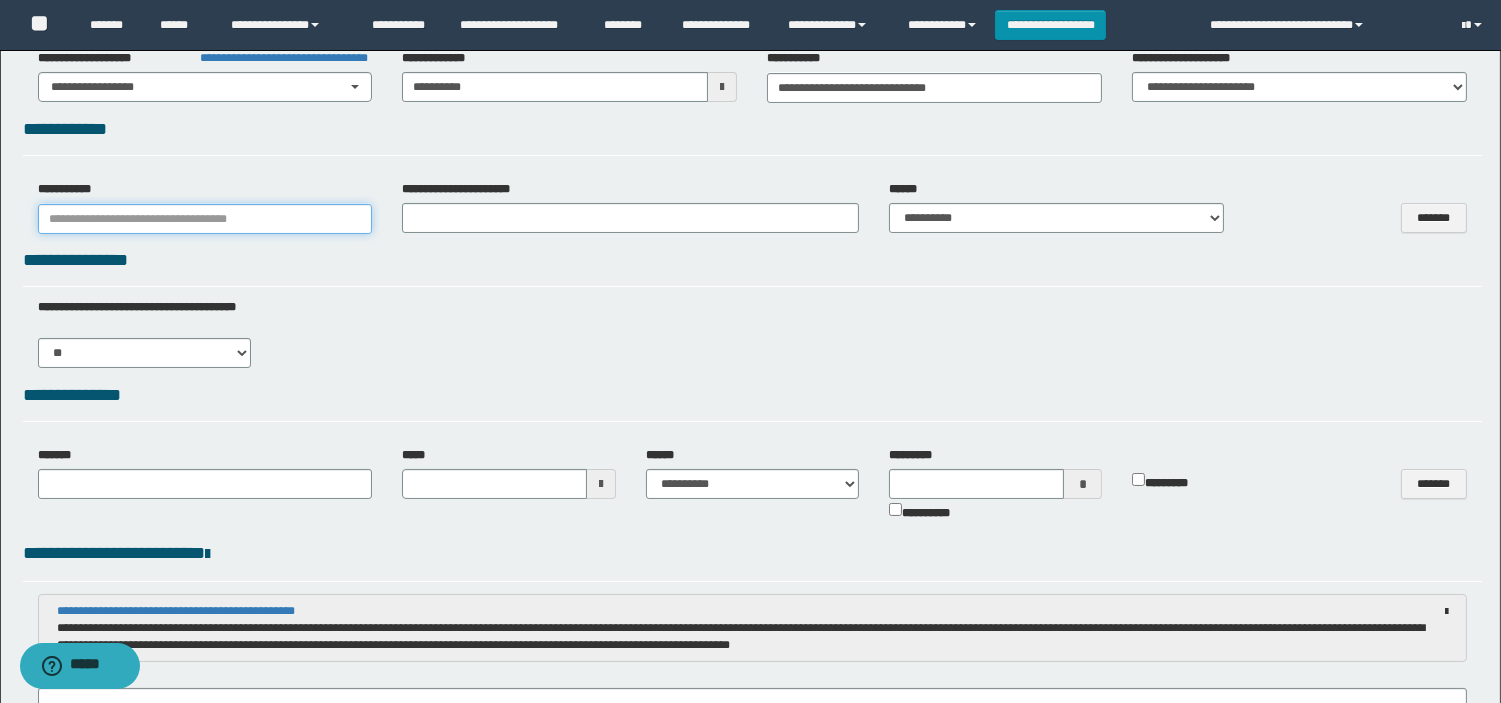 click at bounding box center [205, 219] 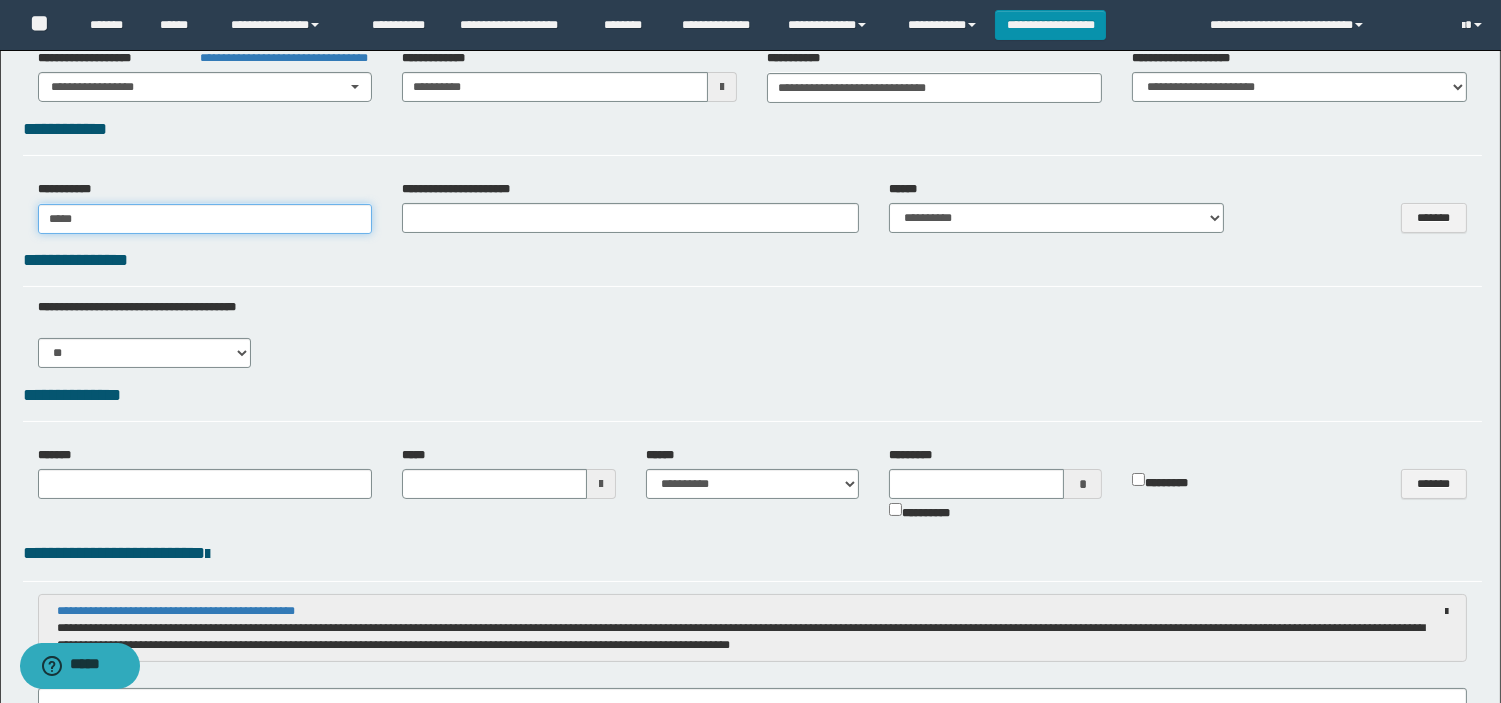type on "****" 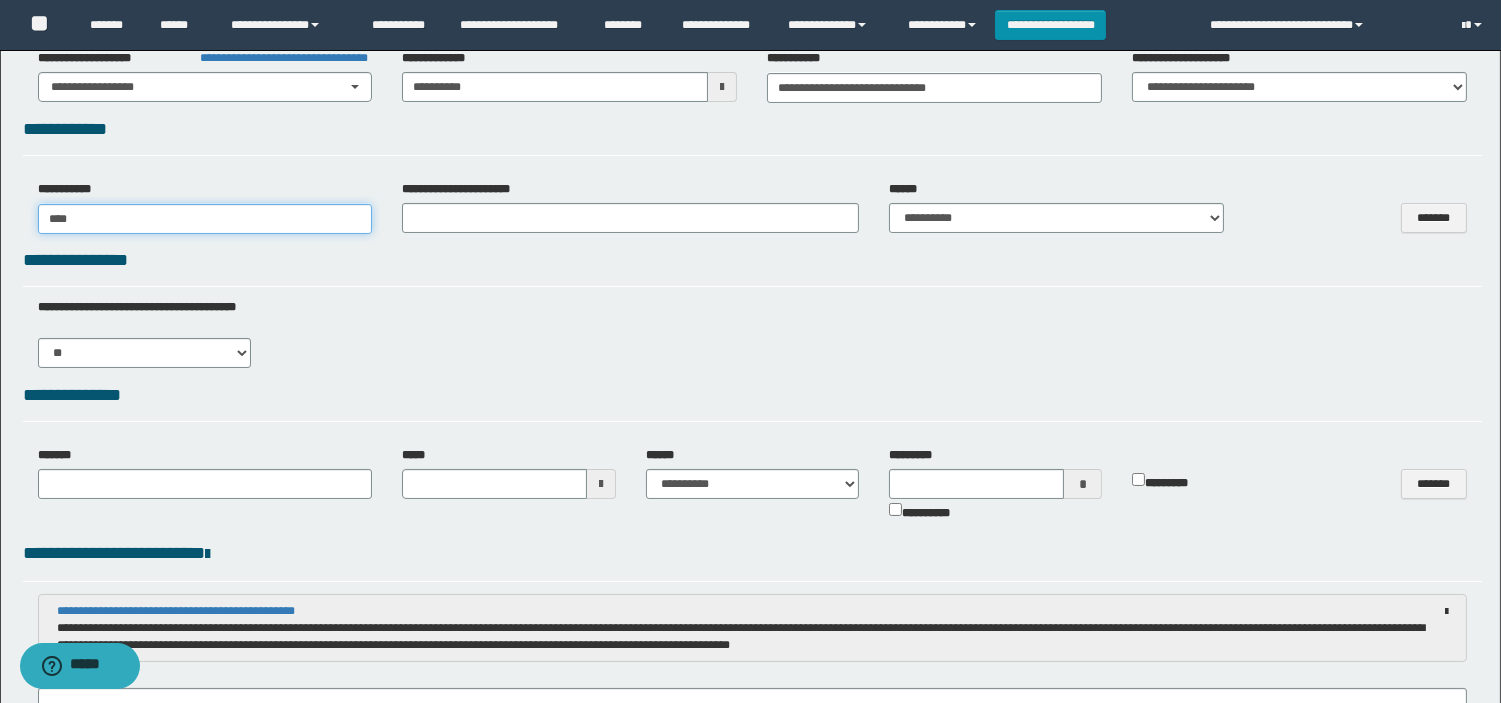 type on "****" 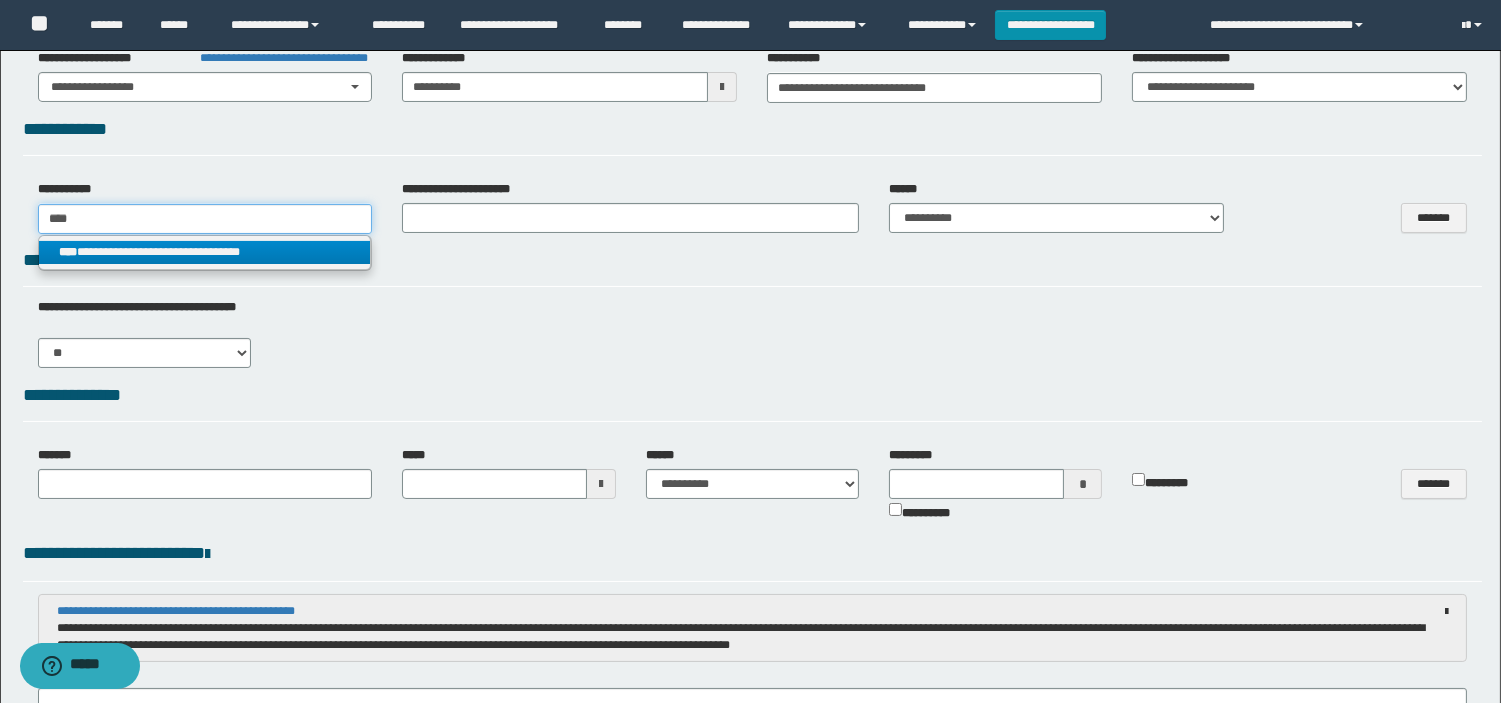 type on "****" 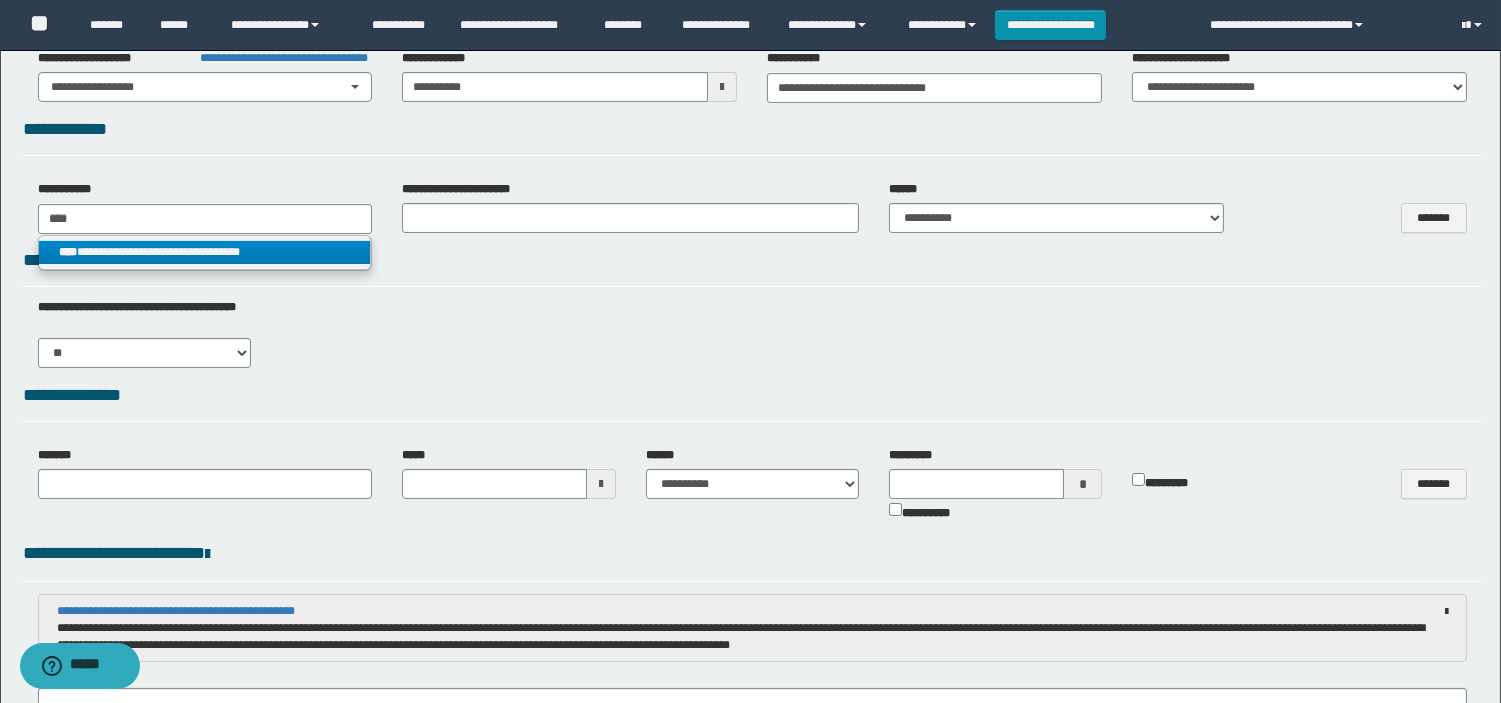 type 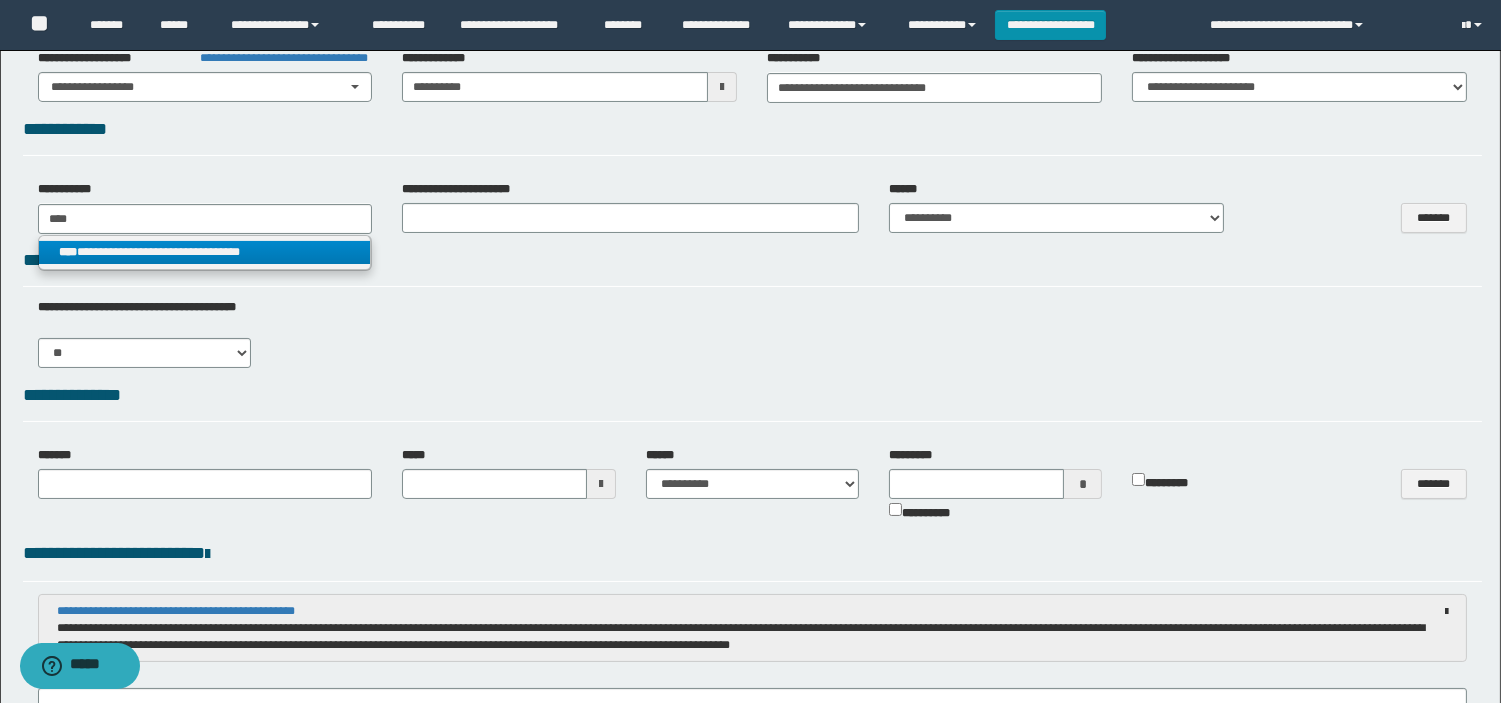 click on "**********" at bounding box center [752, 269] 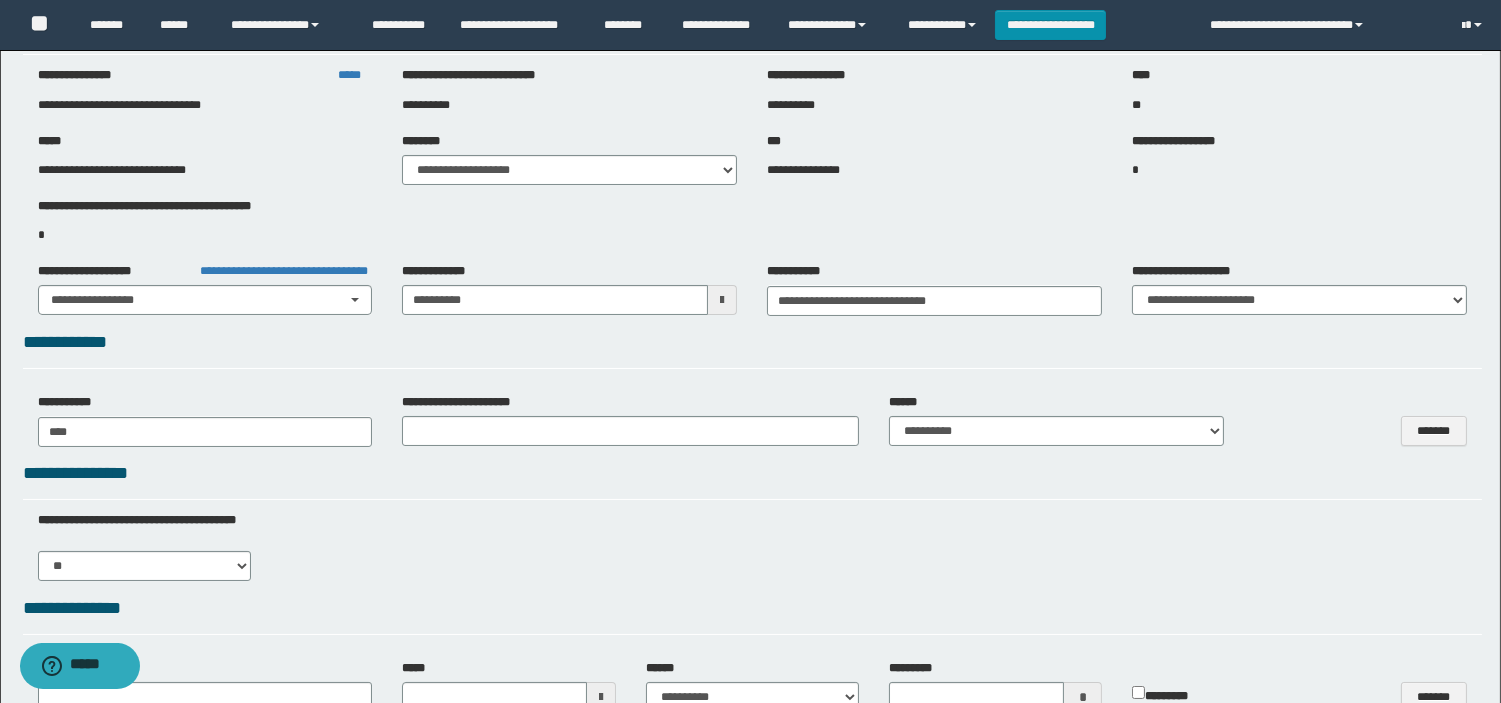 scroll, scrollTop: 0, scrollLeft: 0, axis: both 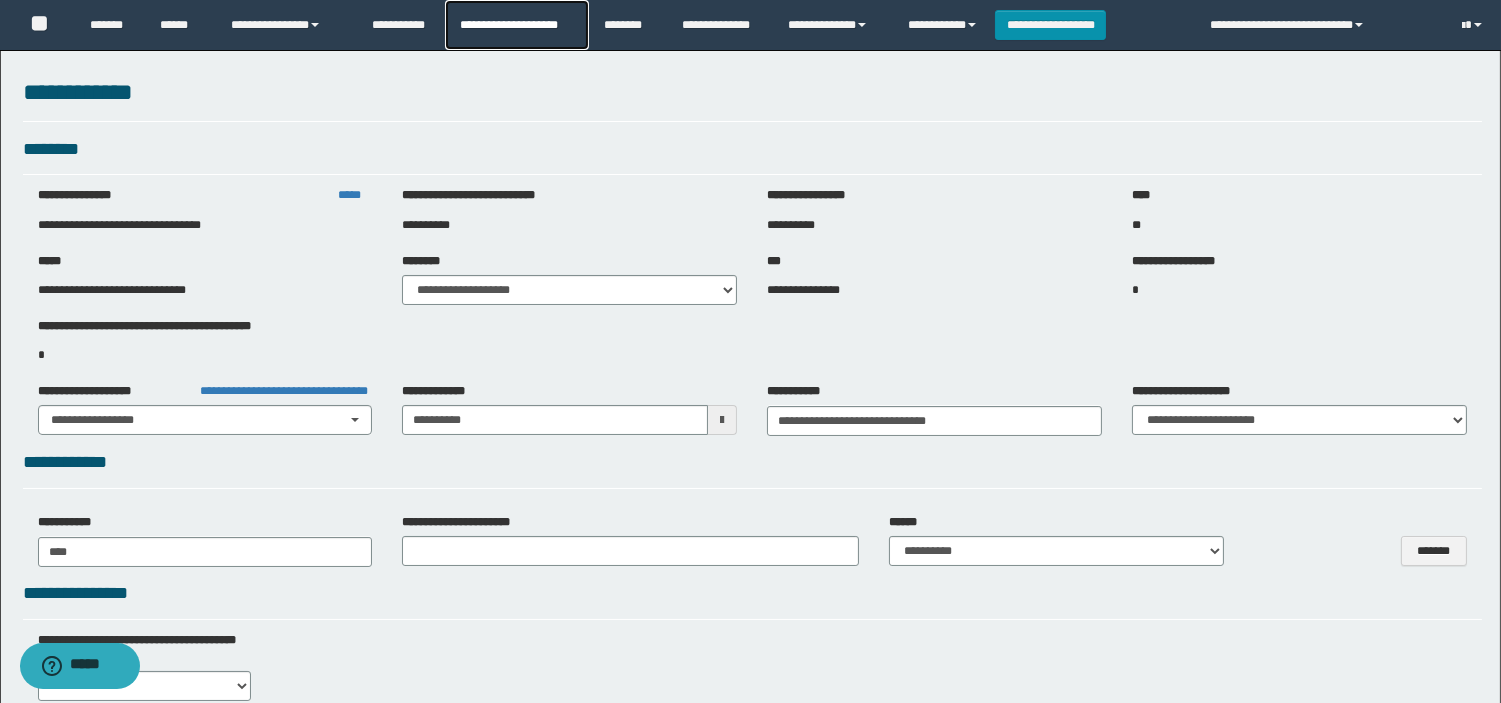 click on "**********" at bounding box center [516, 25] 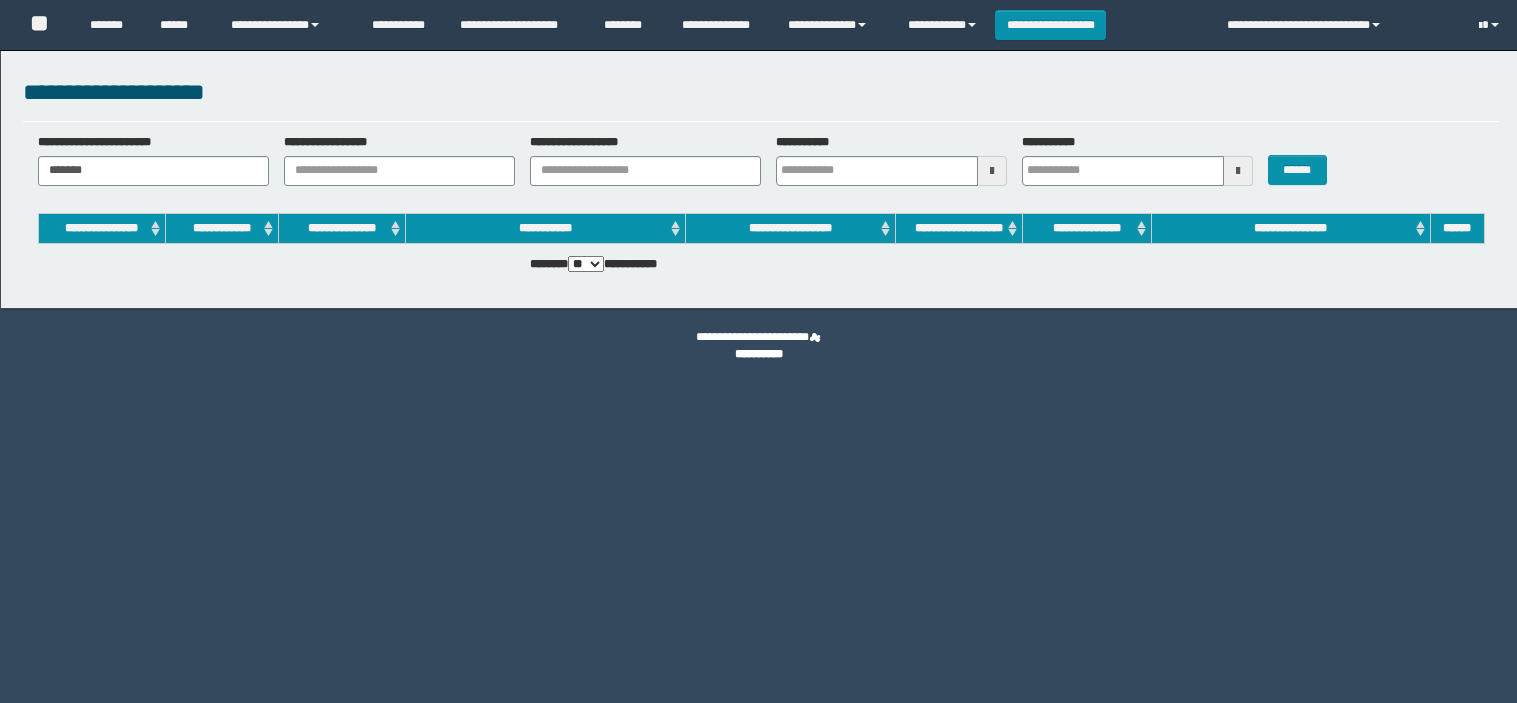 scroll, scrollTop: 0, scrollLeft: 0, axis: both 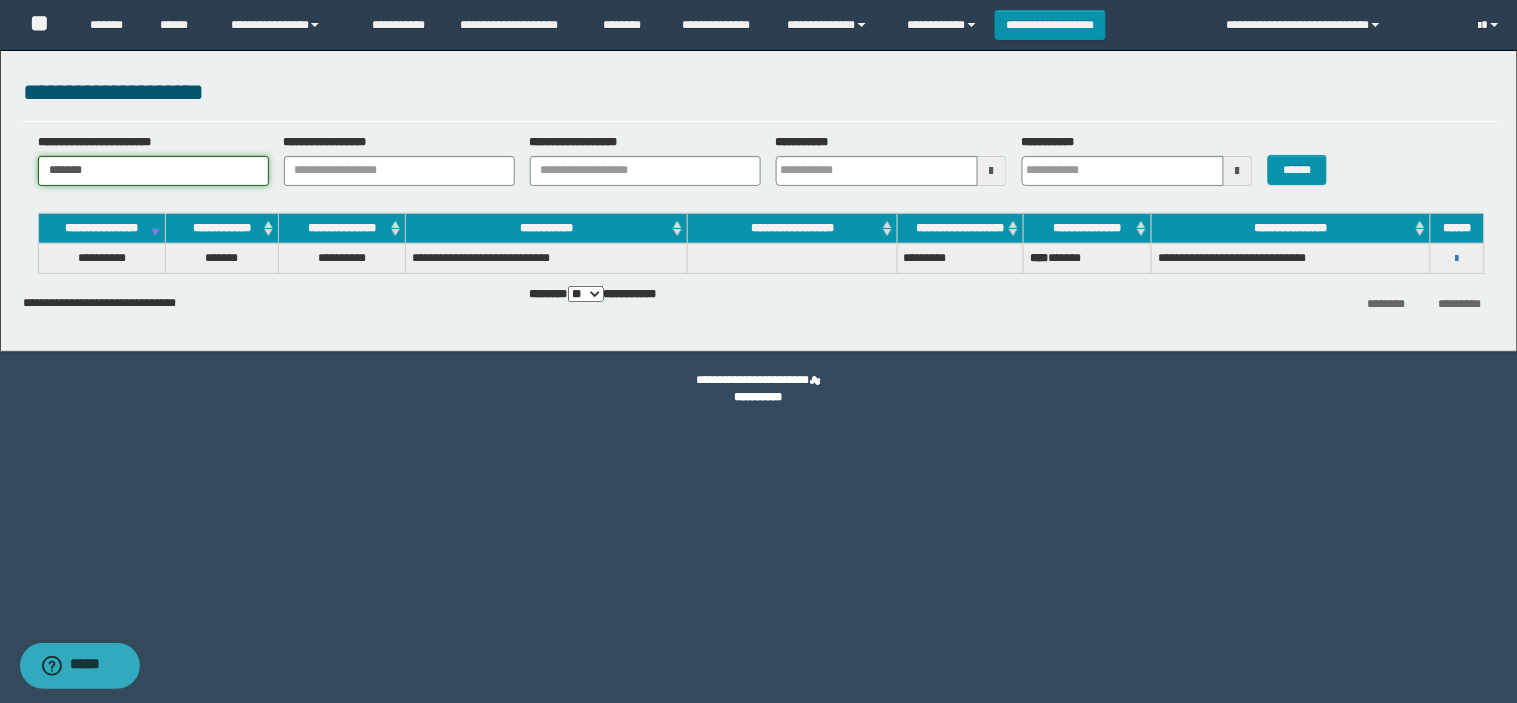drag, startPoint x: 210, startPoint y: 163, endPoint x: 0, endPoint y: 163, distance: 210 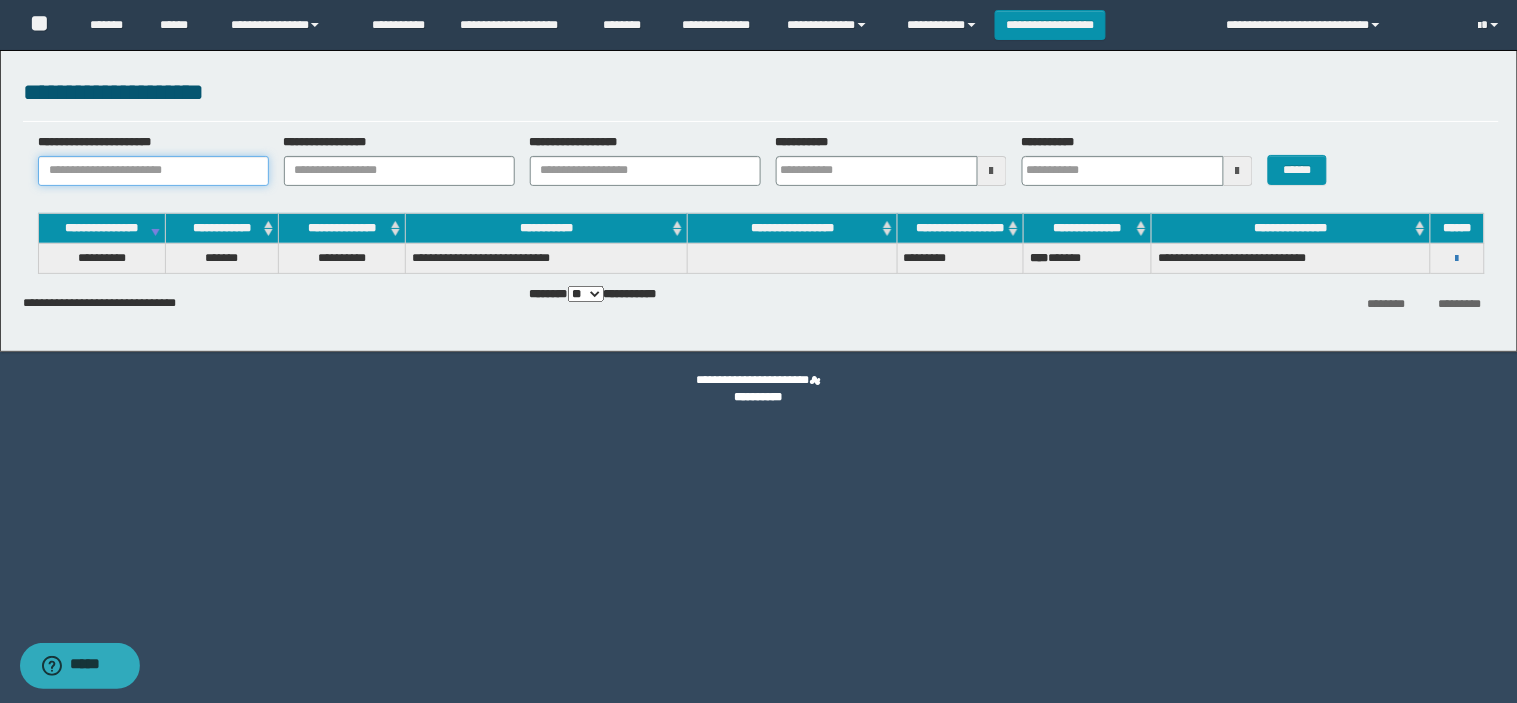 type 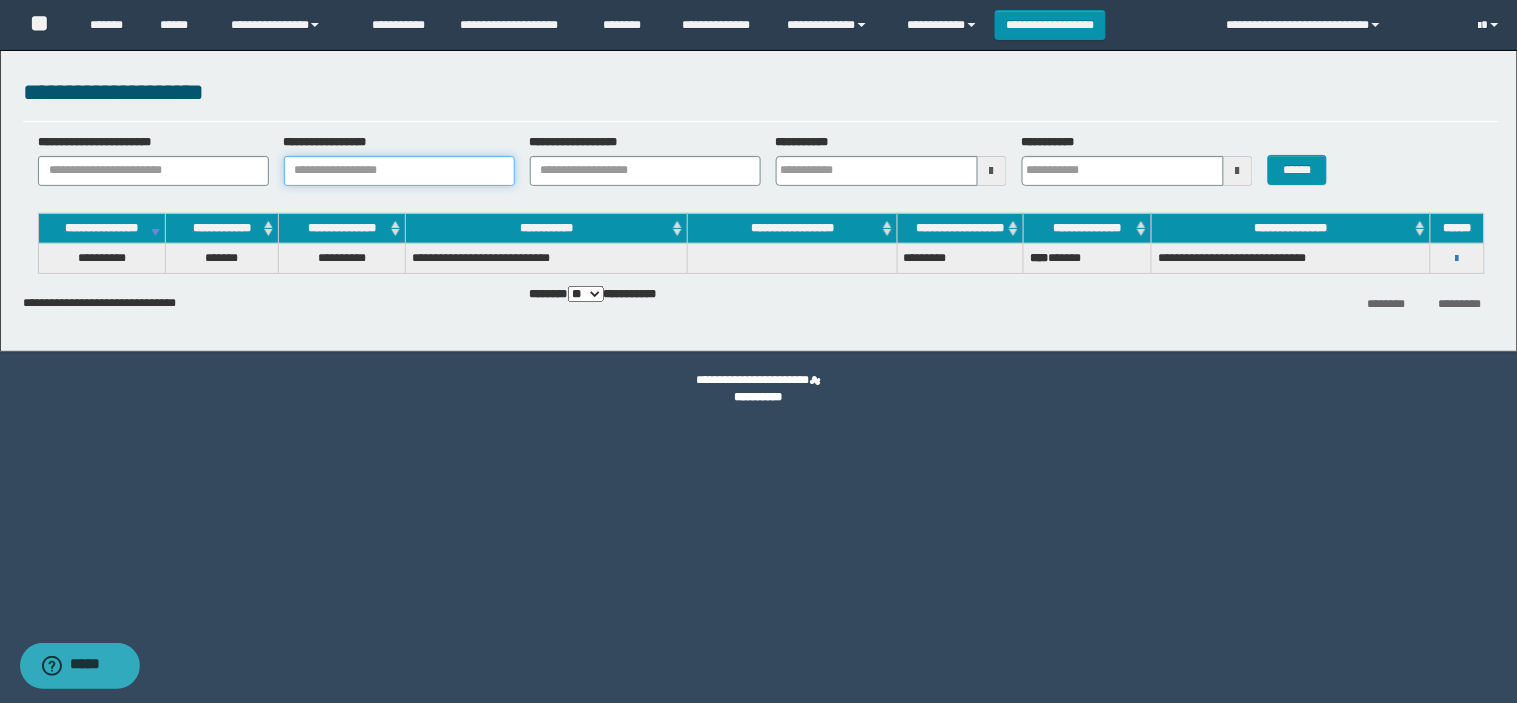 click on "**********" at bounding box center (399, 171) 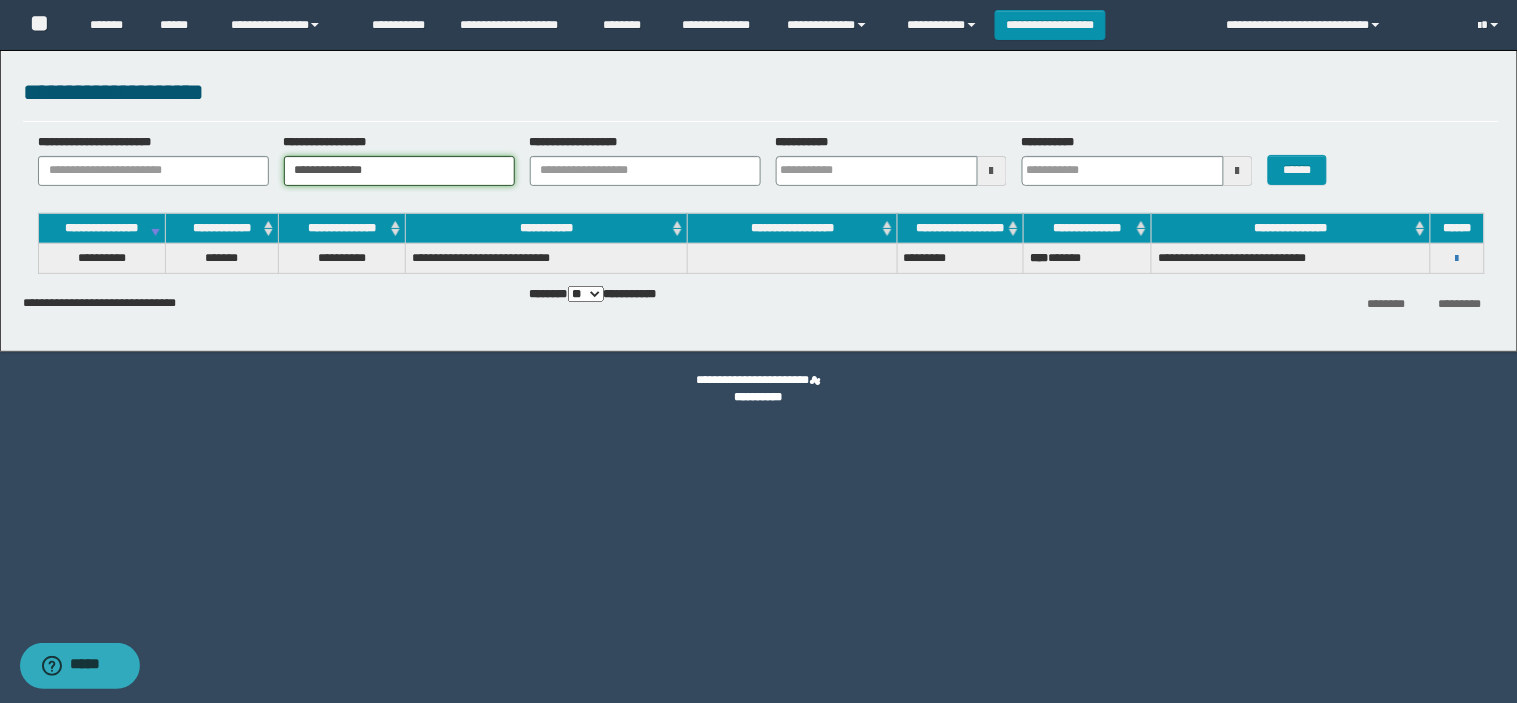 type on "**********" 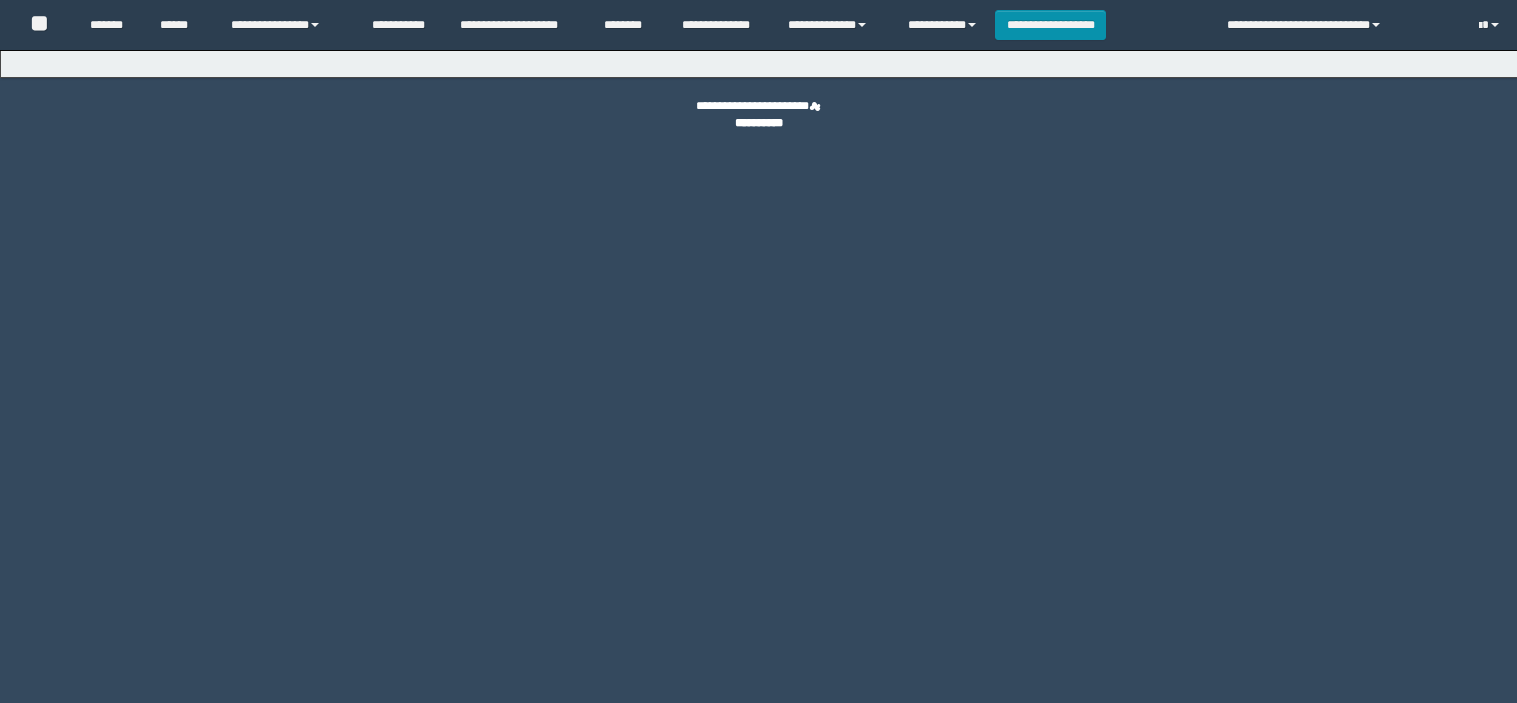 scroll, scrollTop: 0, scrollLeft: 0, axis: both 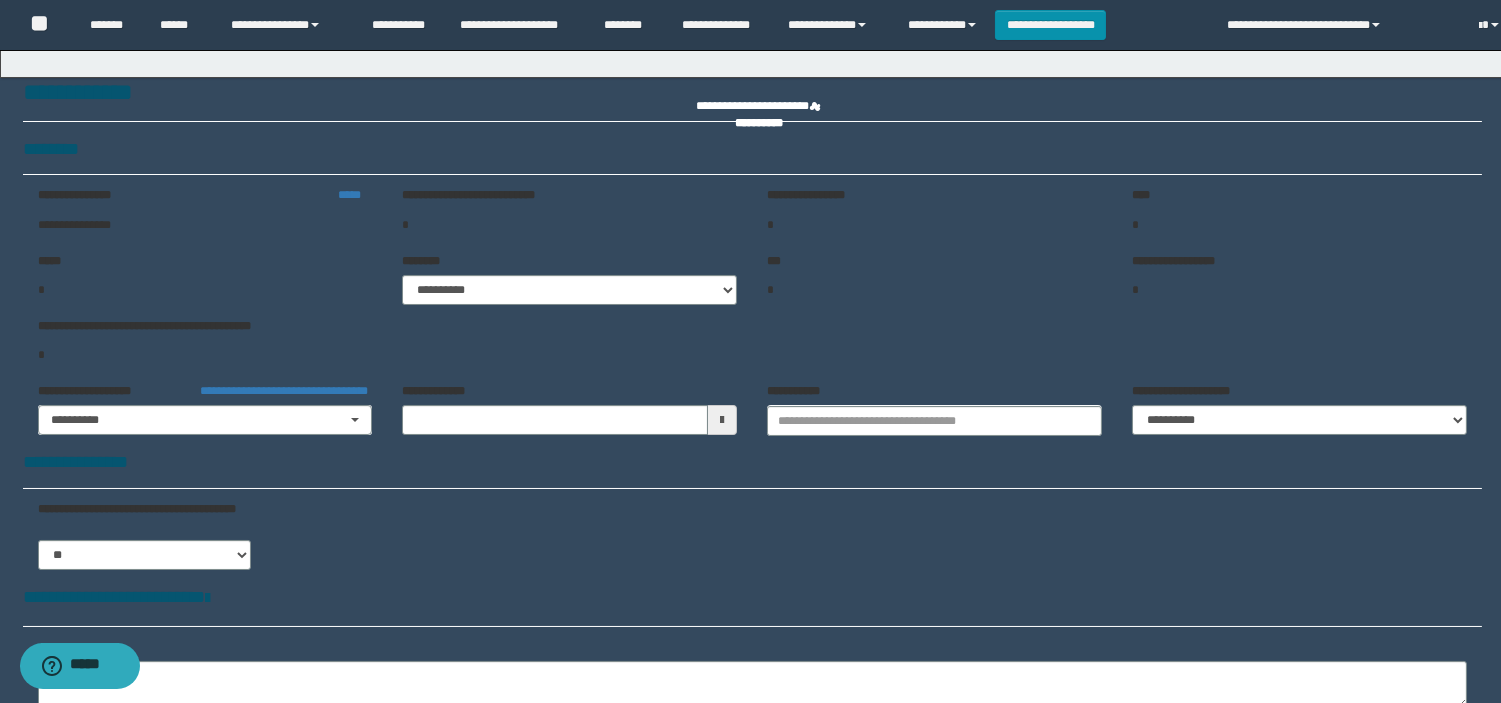 type on "**********" 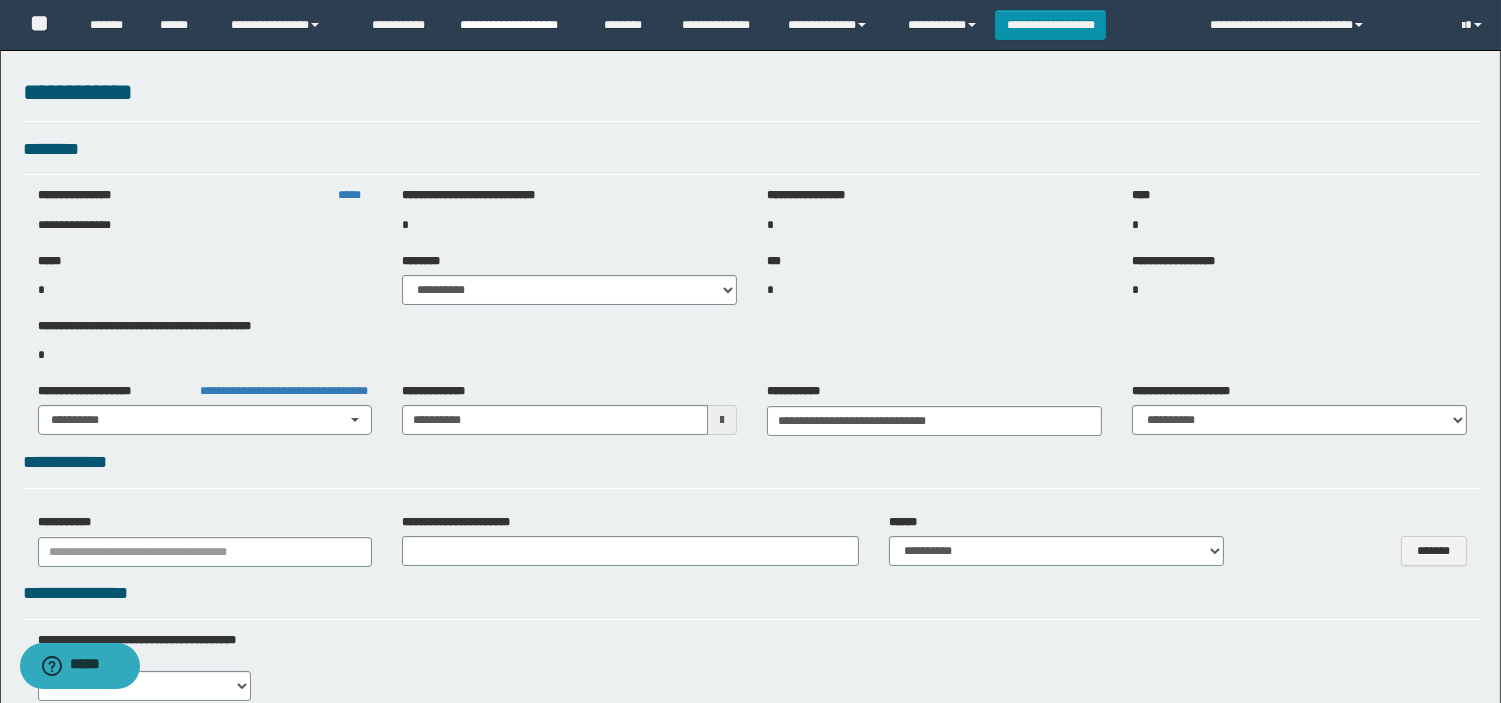 select on "***" 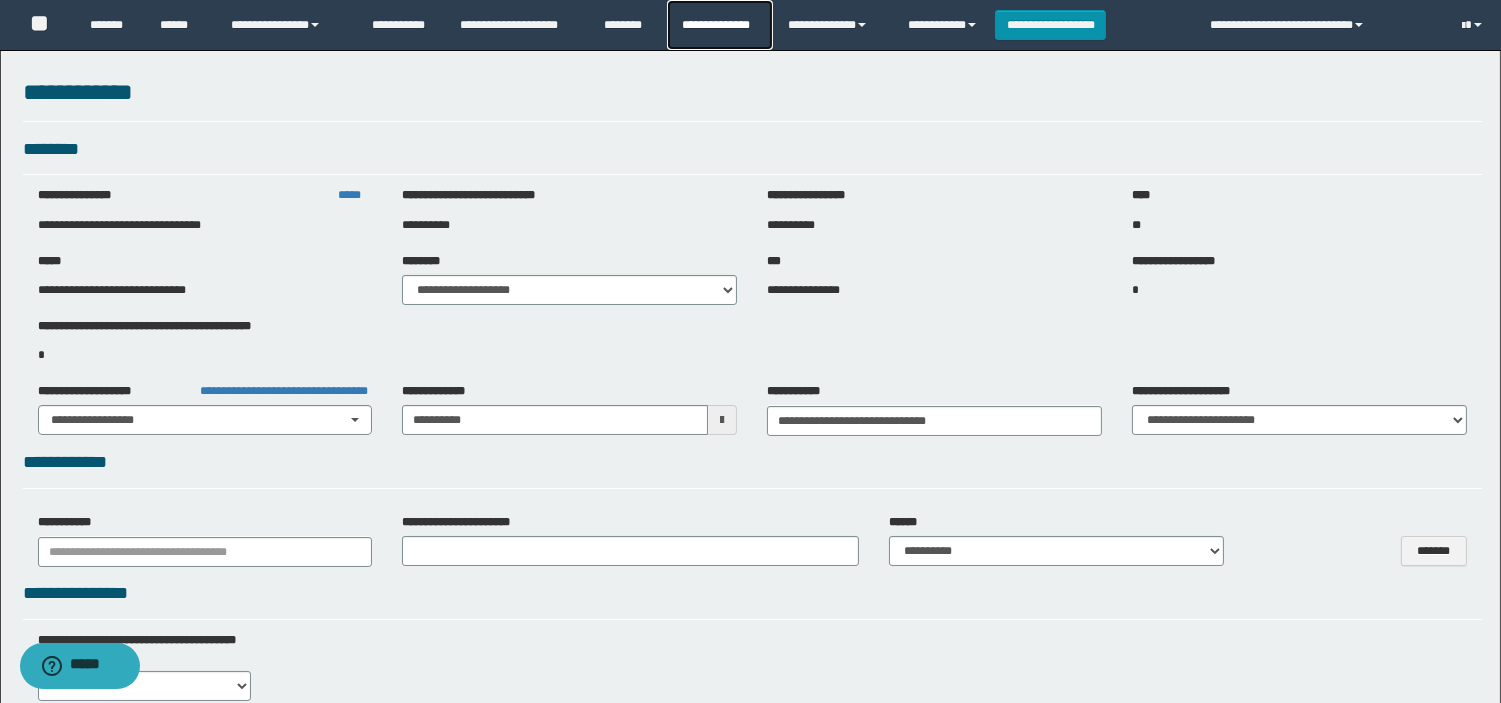 click on "**********" at bounding box center (719, 25) 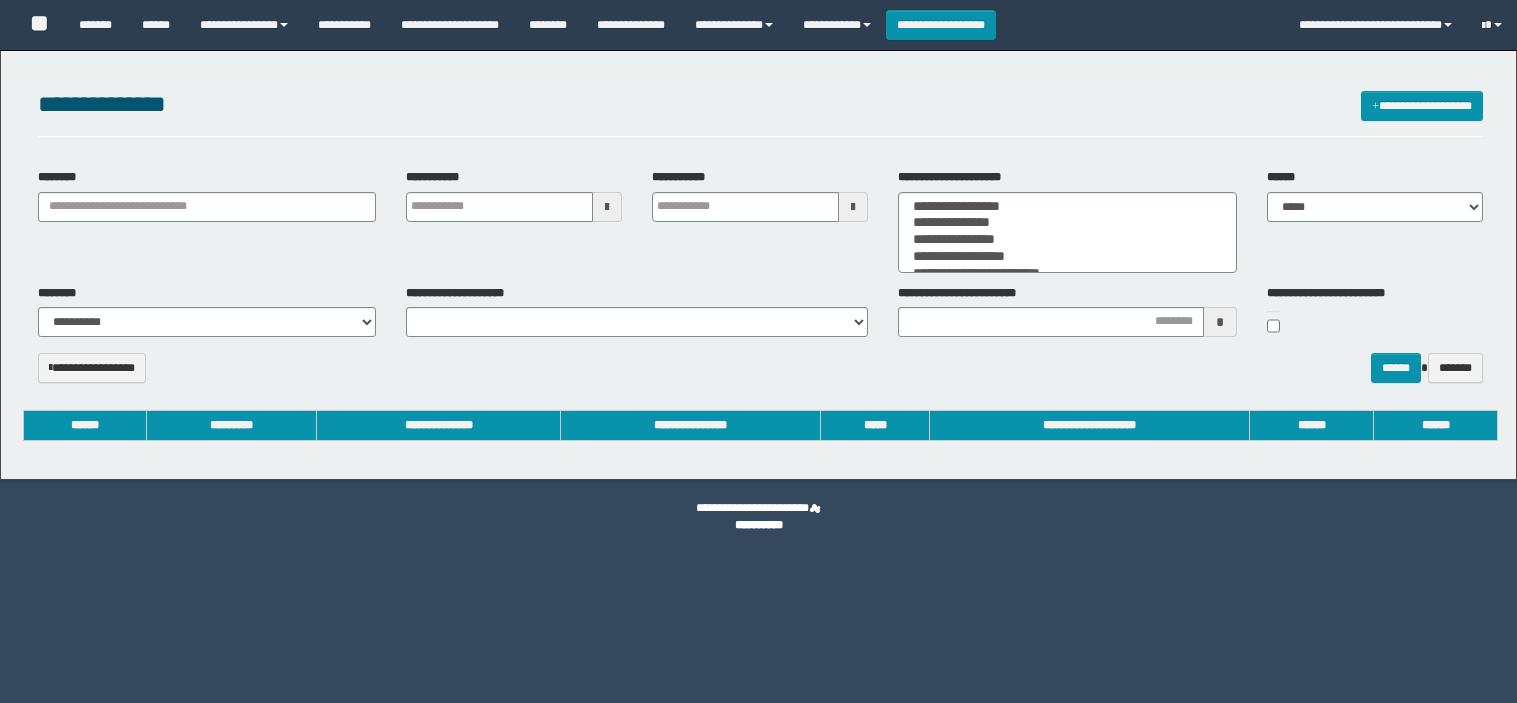 select 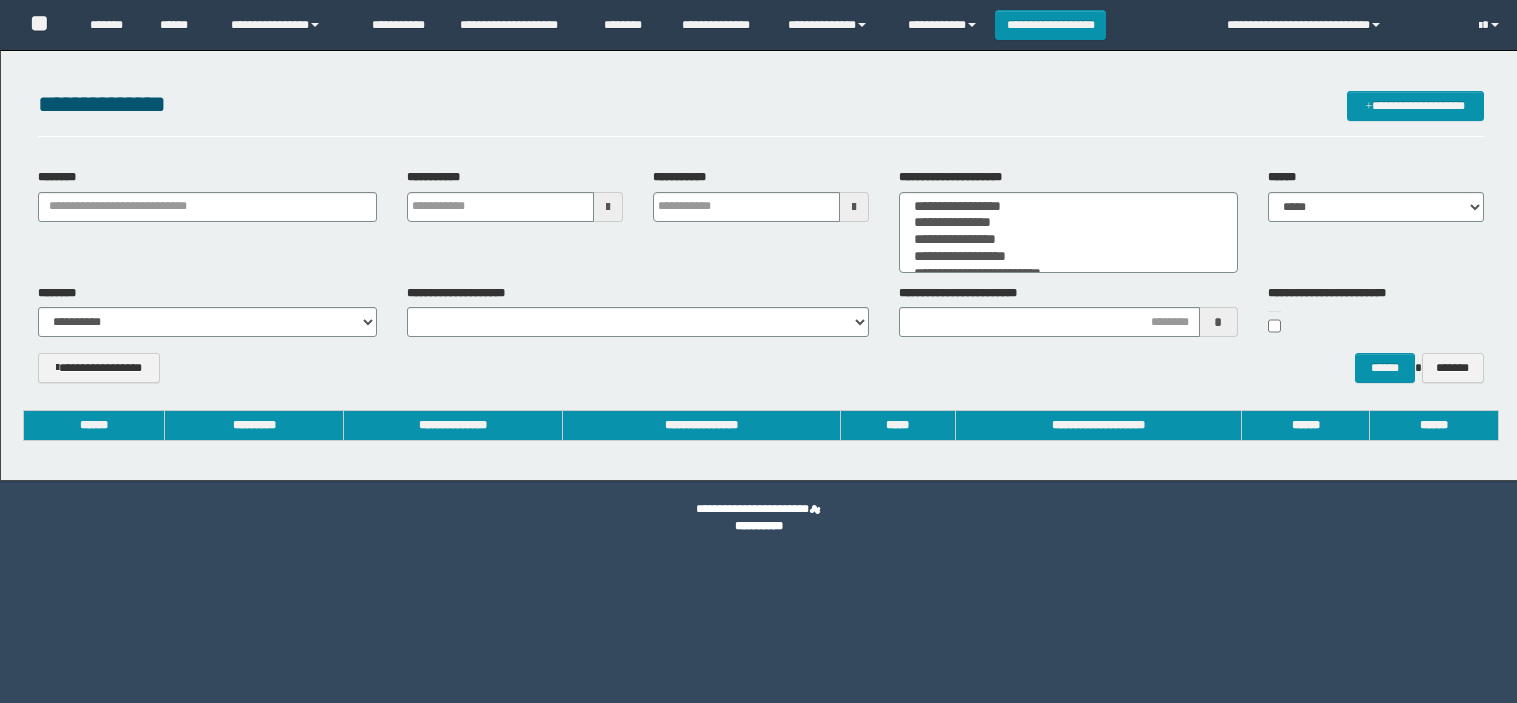 scroll, scrollTop: 0, scrollLeft: 0, axis: both 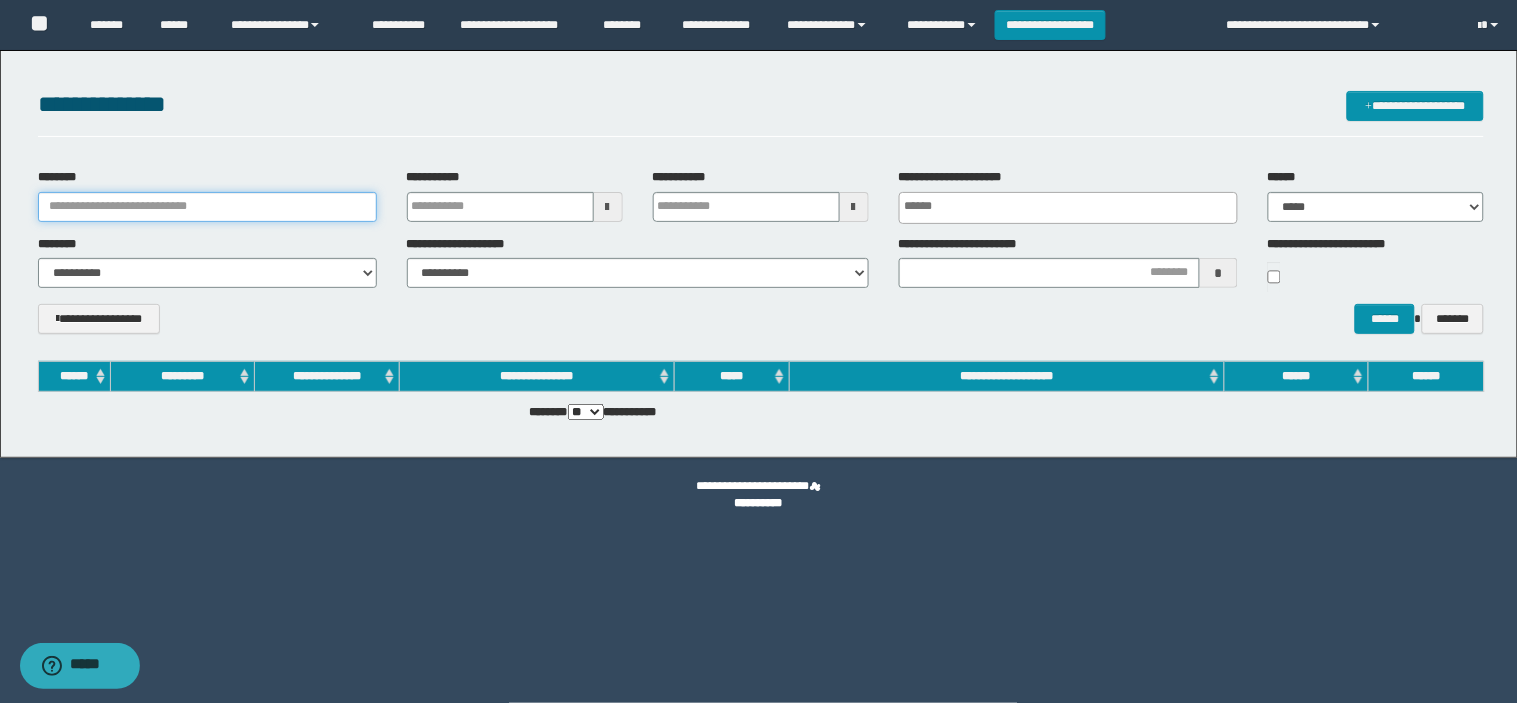 click on "********" at bounding box center (207, 207) 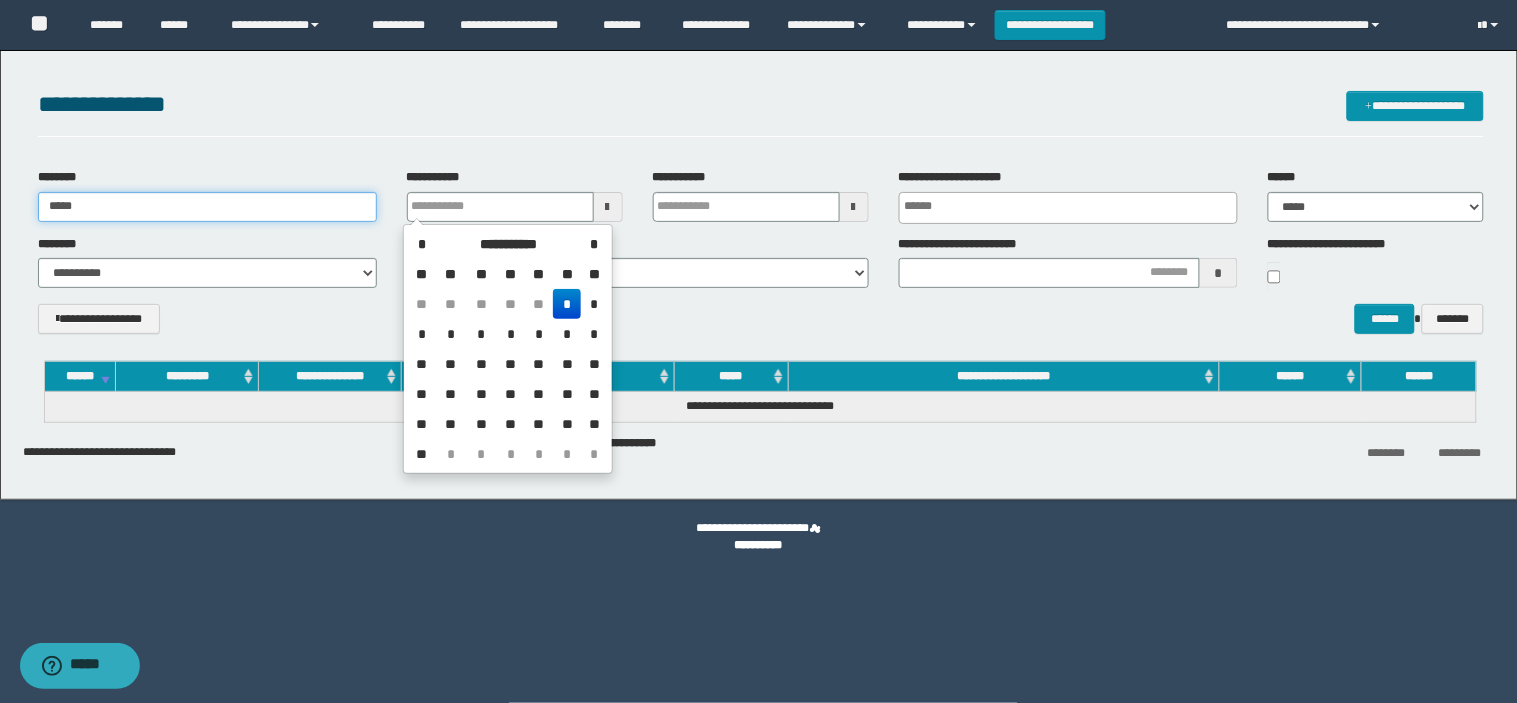 click on "*****" at bounding box center (207, 207) 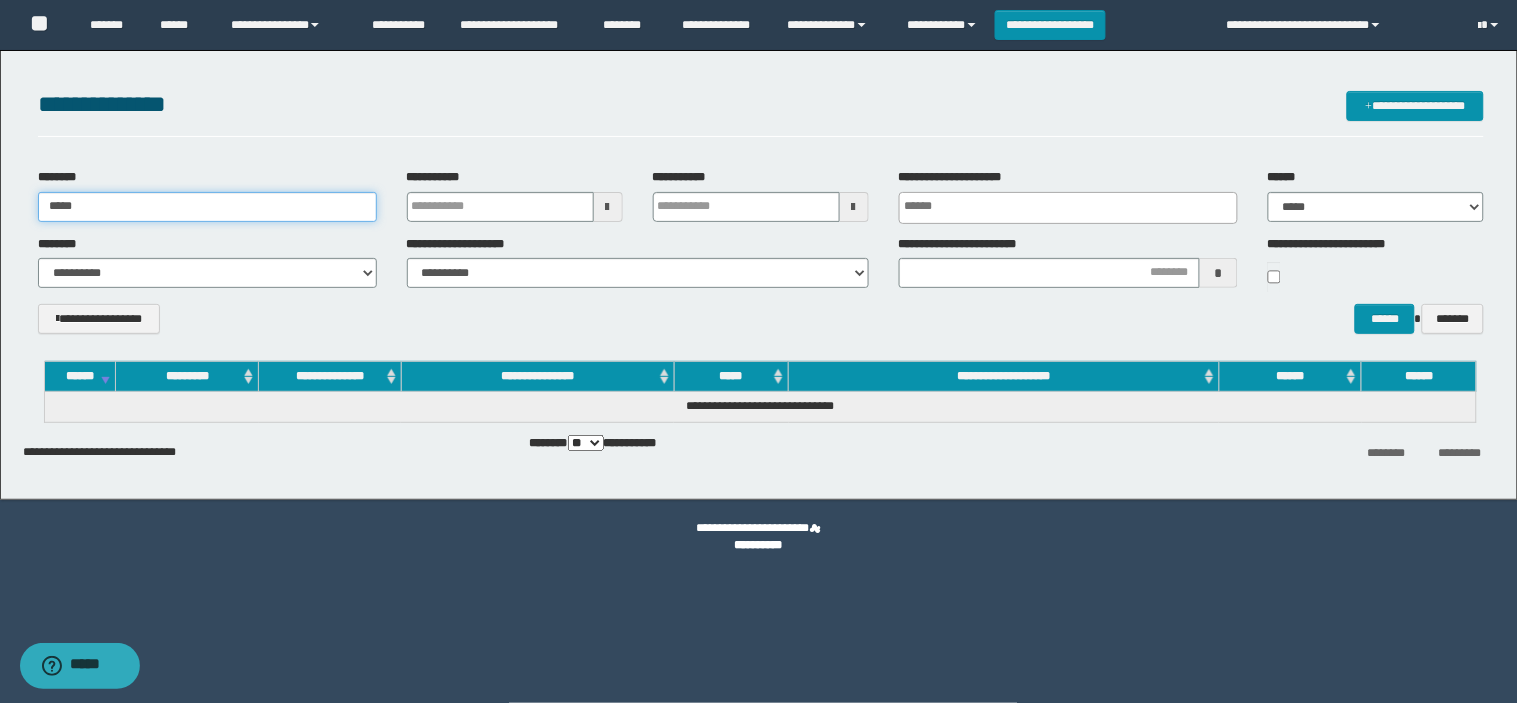 drag, startPoint x: 241, startPoint y: 216, endPoint x: 0, endPoint y: 215, distance: 241.00208 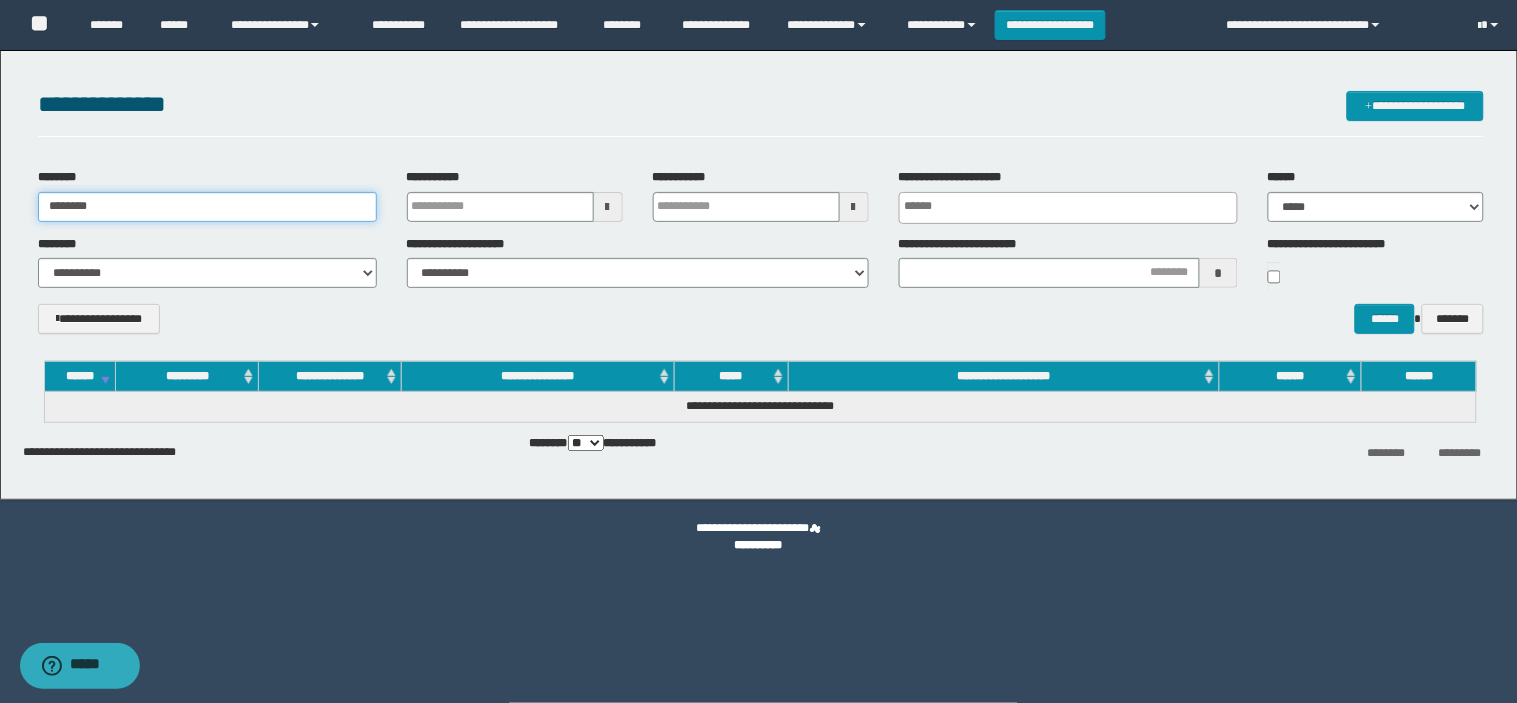type on "********" 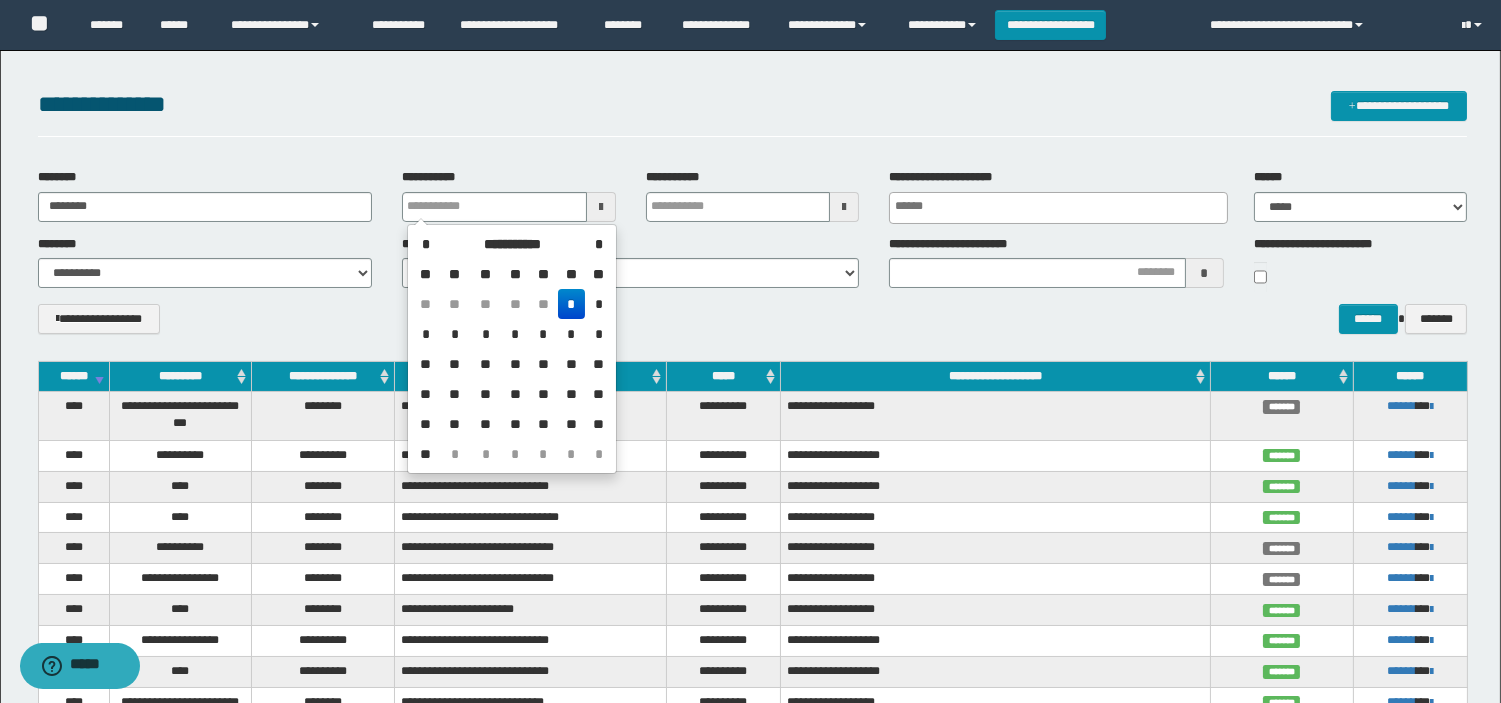 click on "**********" at bounding box center (752, 326) 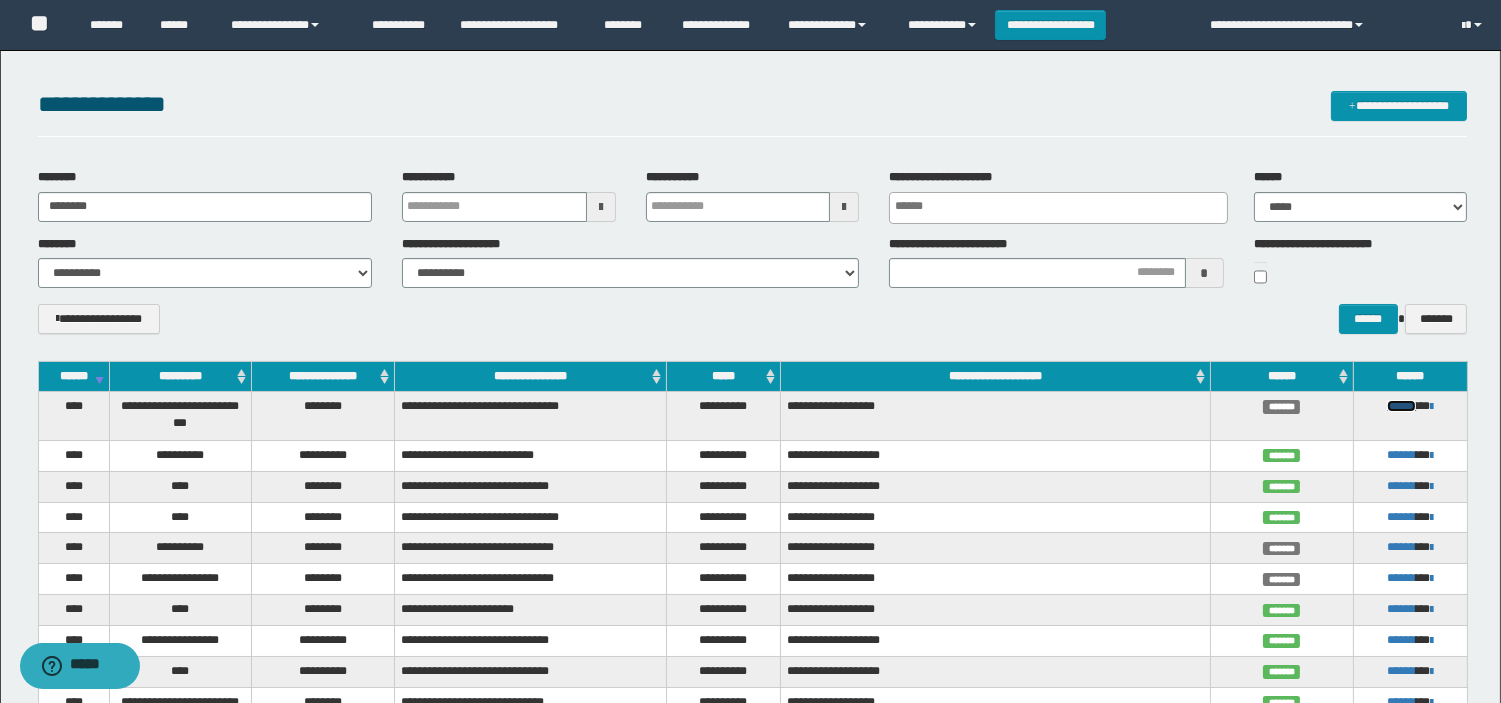 click on "******" at bounding box center (1401, 406) 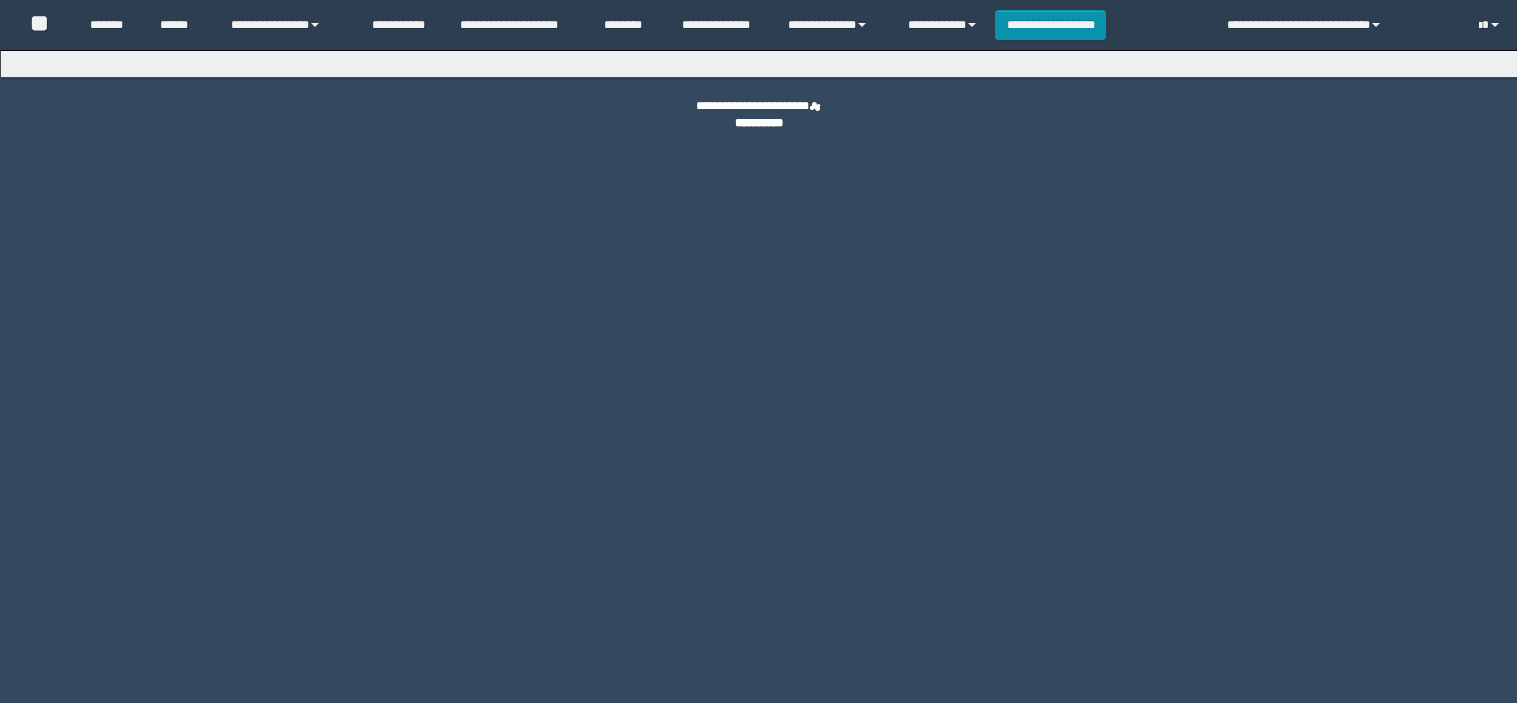 scroll, scrollTop: 0, scrollLeft: 0, axis: both 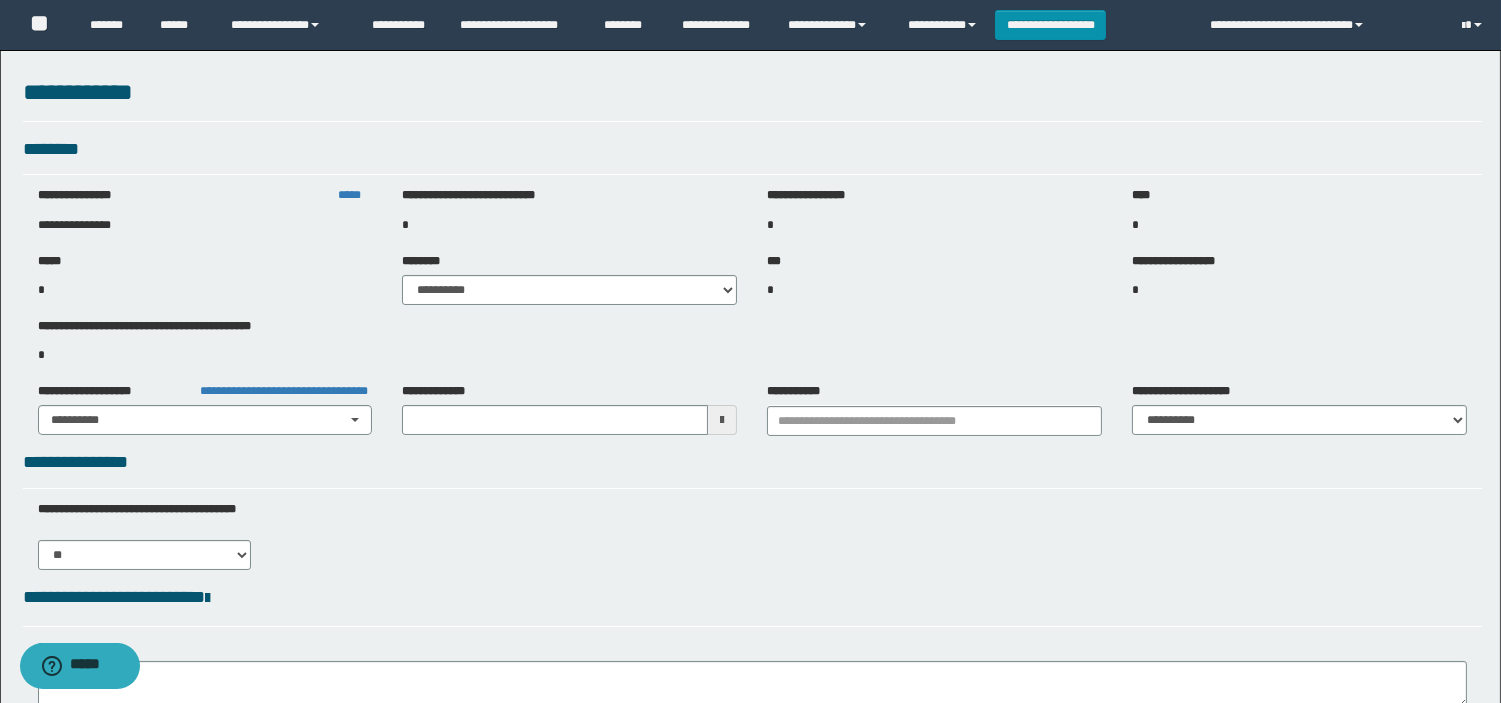 type on "**********" 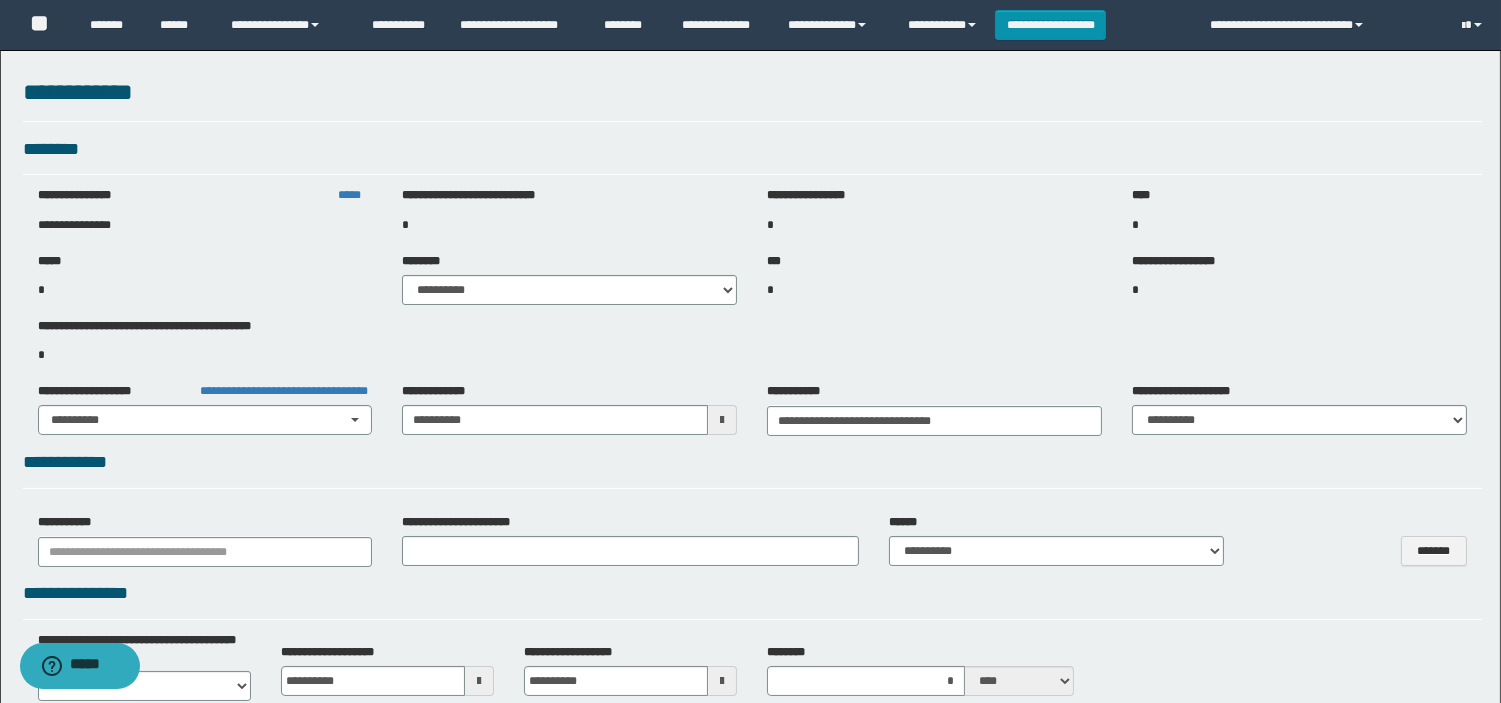 select on "***" 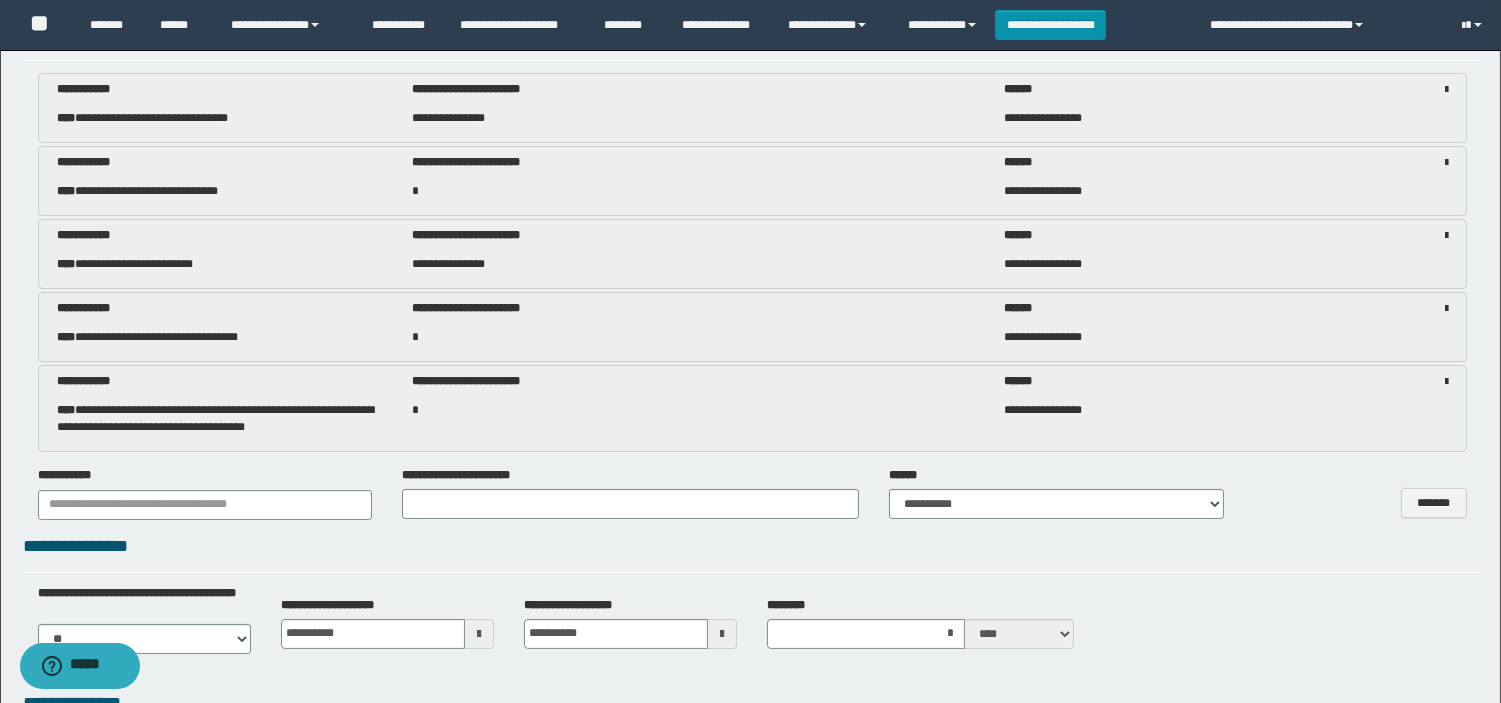 scroll, scrollTop: 0, scrollLeft: 0, axis: both 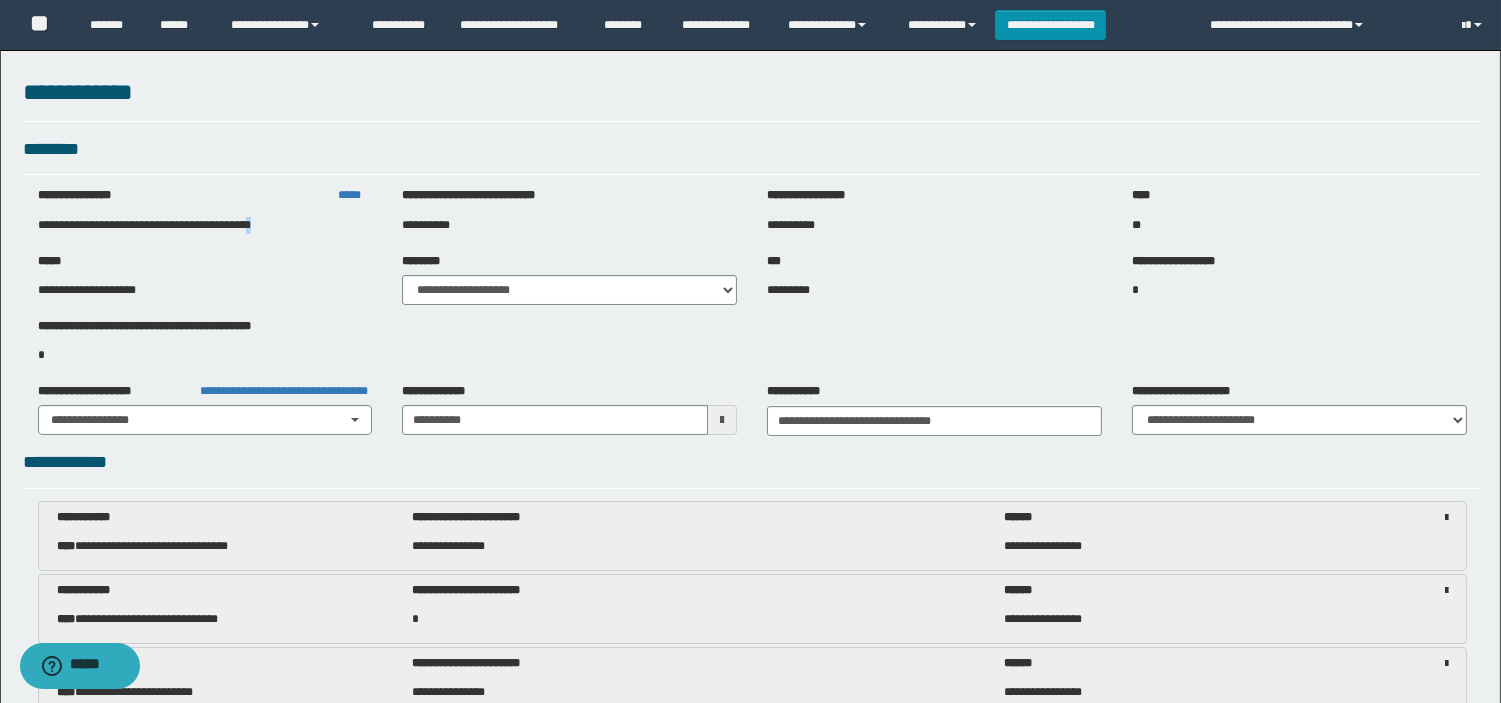 drag, startPoint x: 322, startPoint y: 231, endPoint x: 305, endPoint y: 235, distance: 17.464249 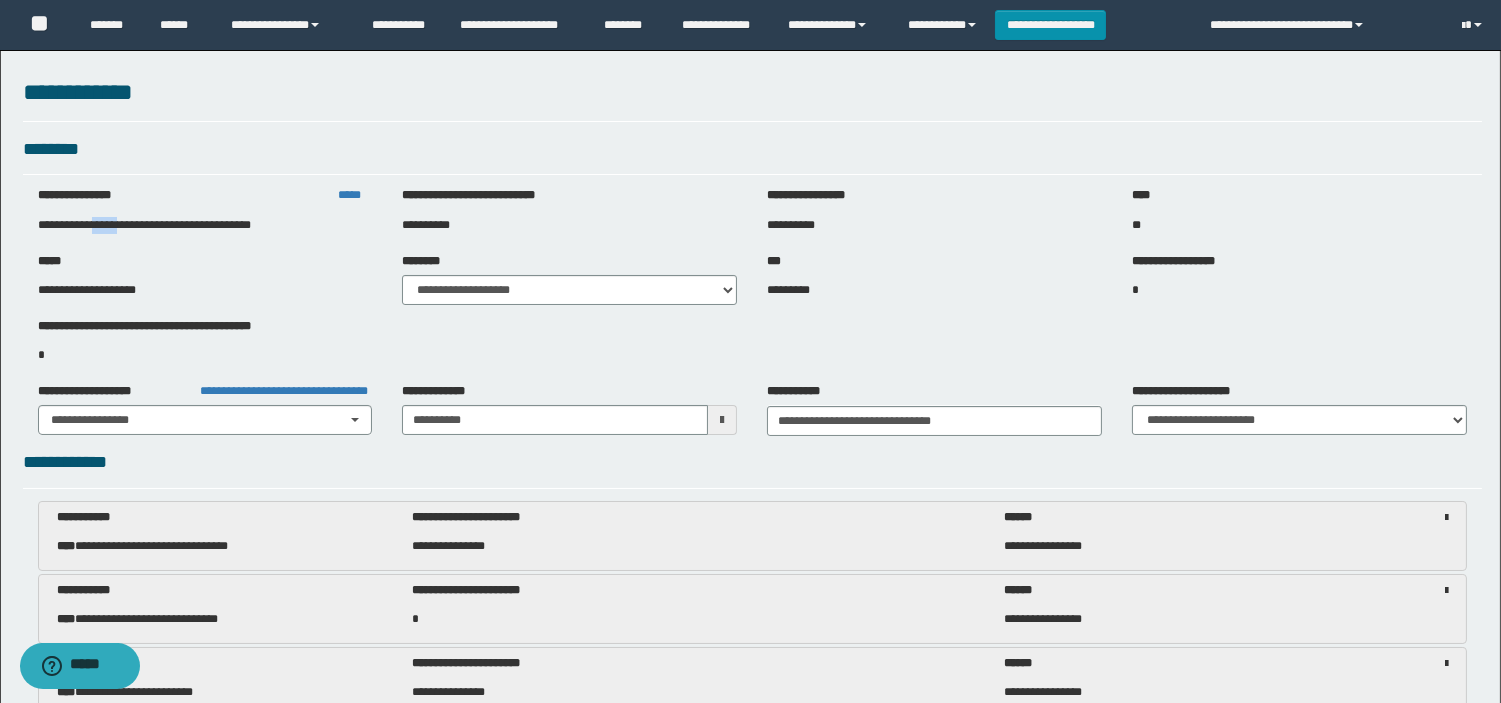 drag, startPoint x: 135, startPoint y: 227, endPoint x: 102, endPoint y: 227, distance: 33 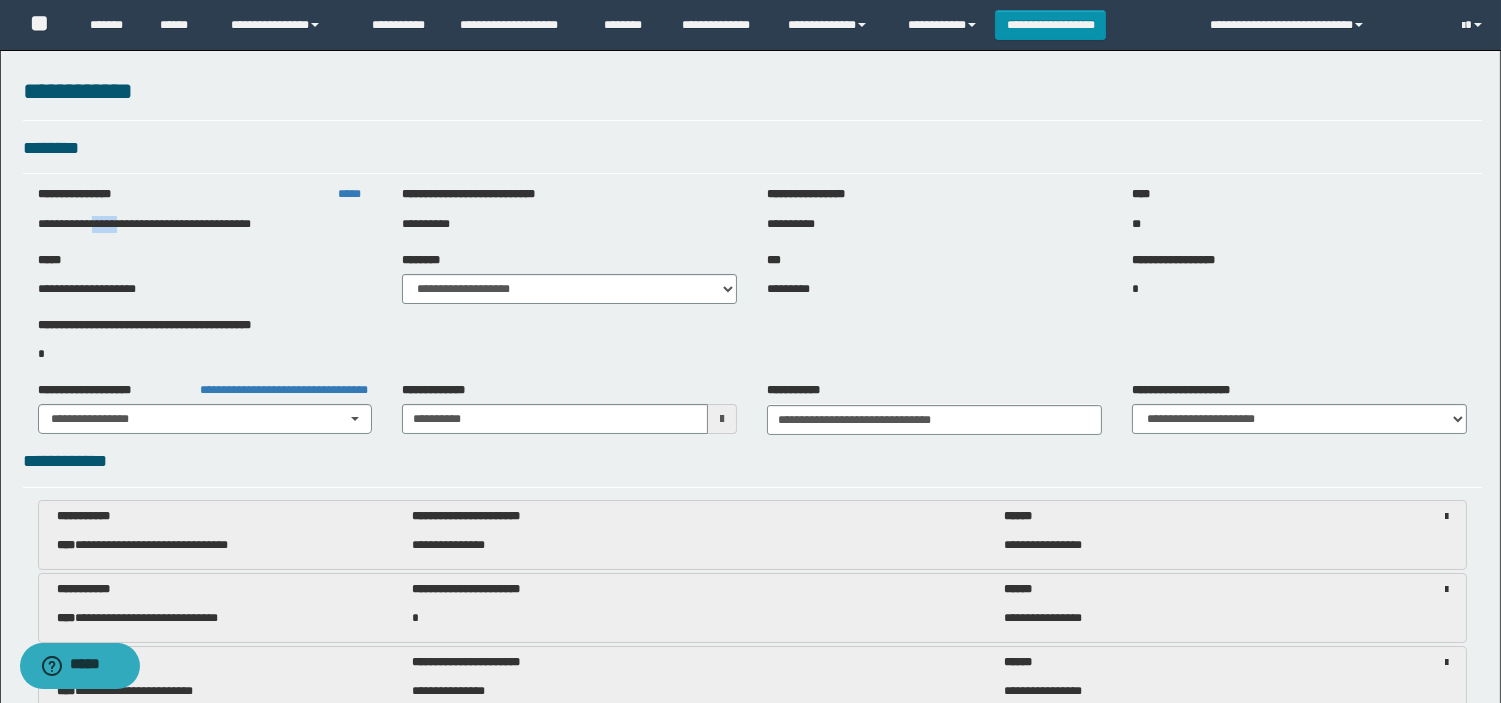 scroll, scrollTop: 0, scrollLeft: 0, axis: both 